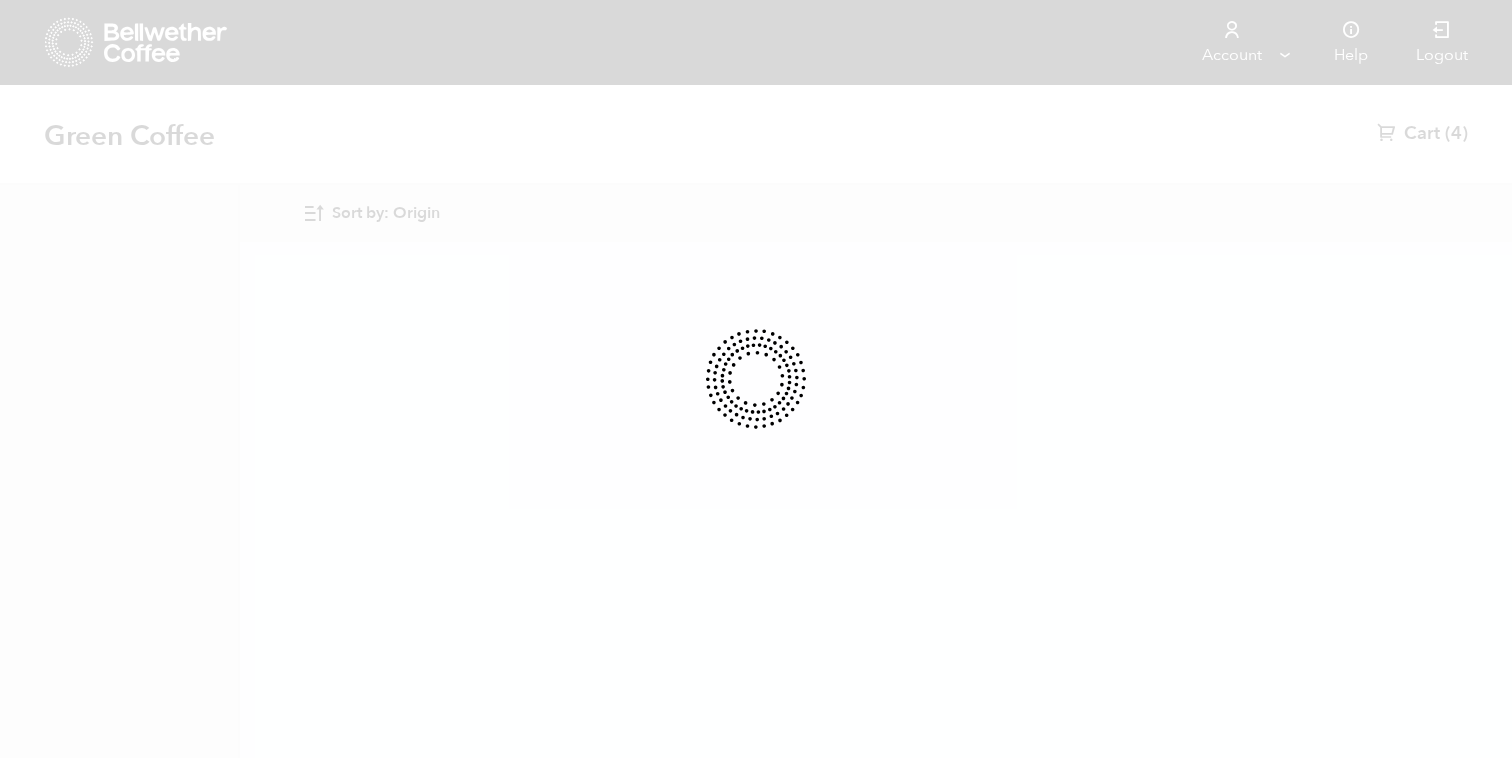 scroll, scrollTop: 0, scrollLeft: 0, axis: both 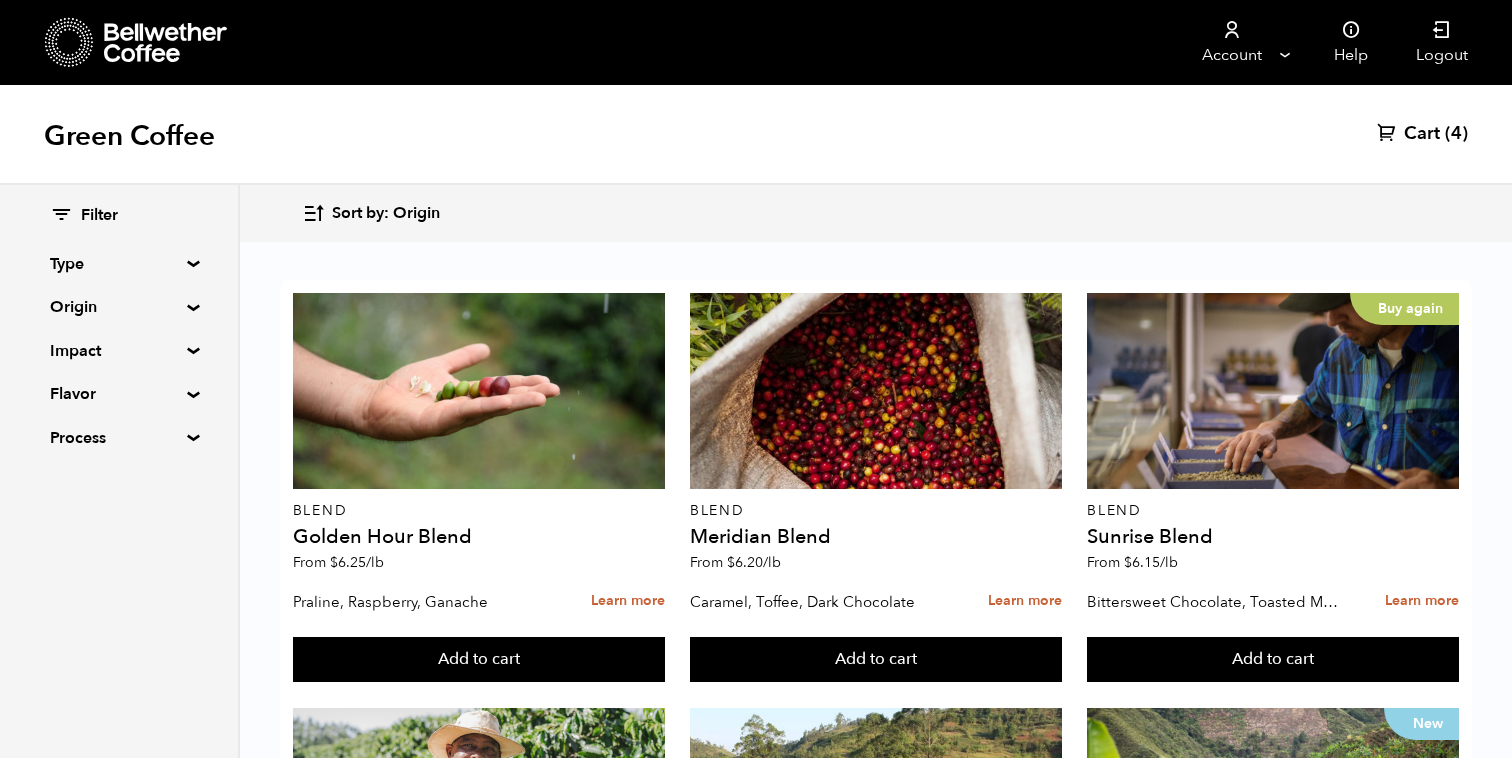click on "Origin" at bounding box center (119, 307) 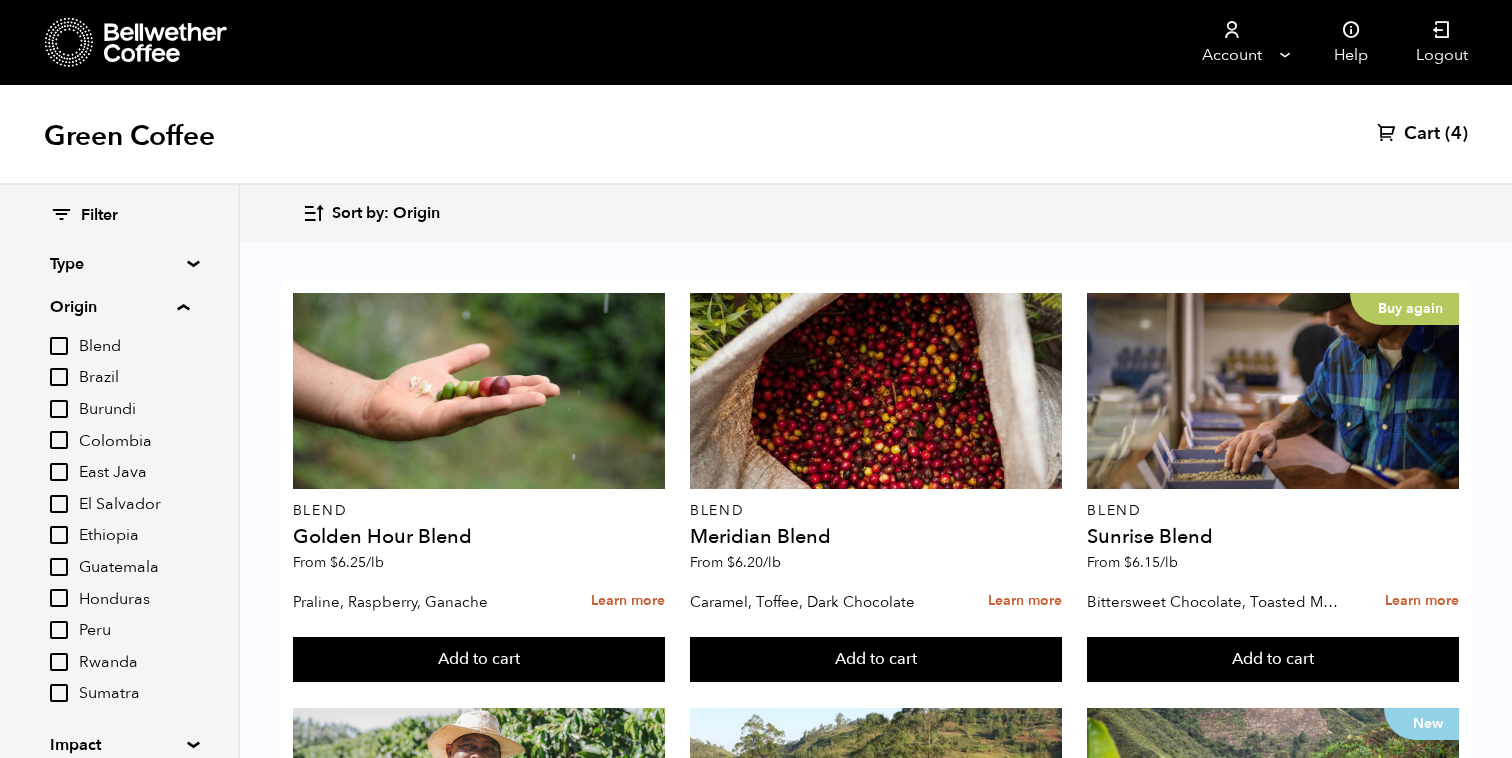 click on "Origin" at bounding box center [119, 307] 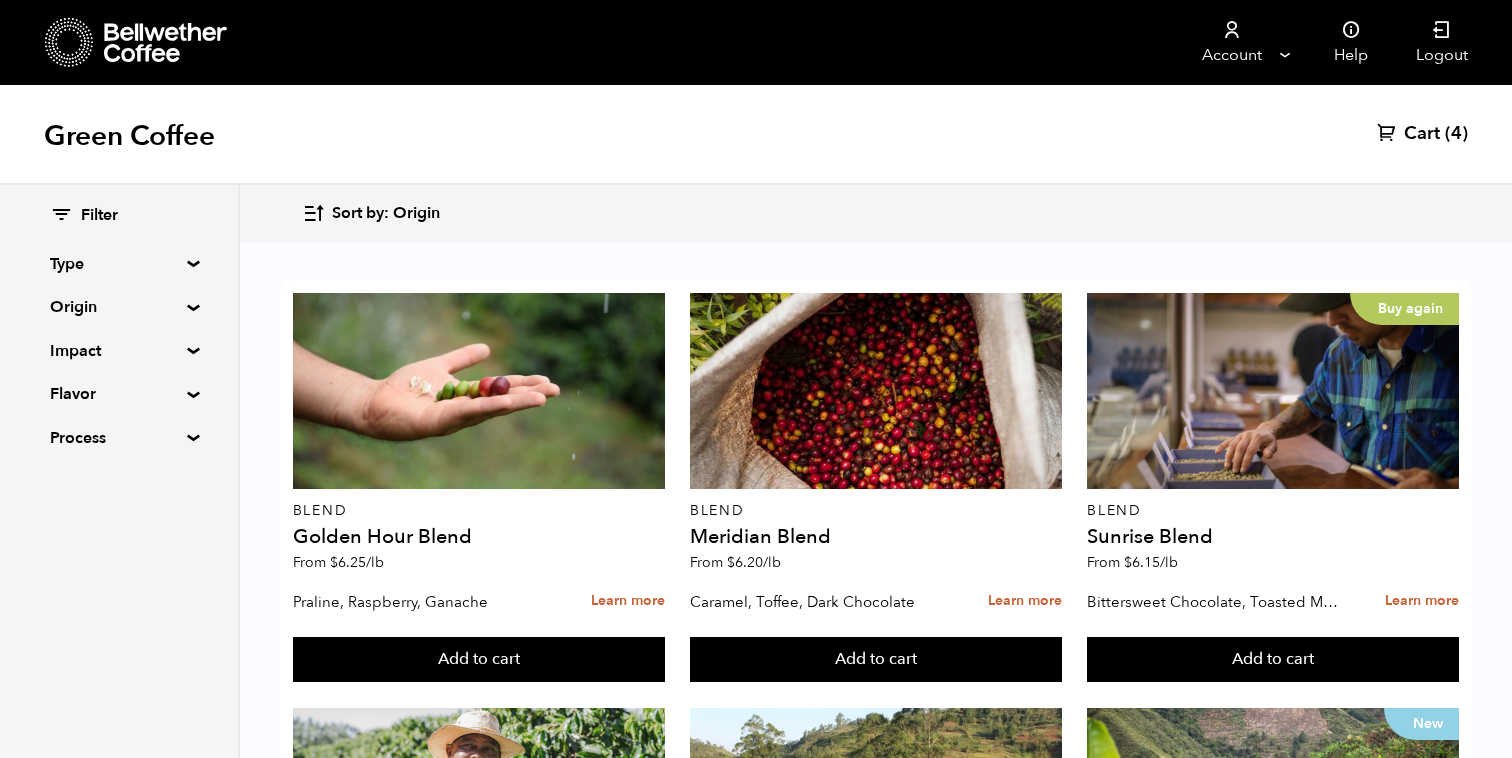 click on "Origin" at bounding box center (119, 307) 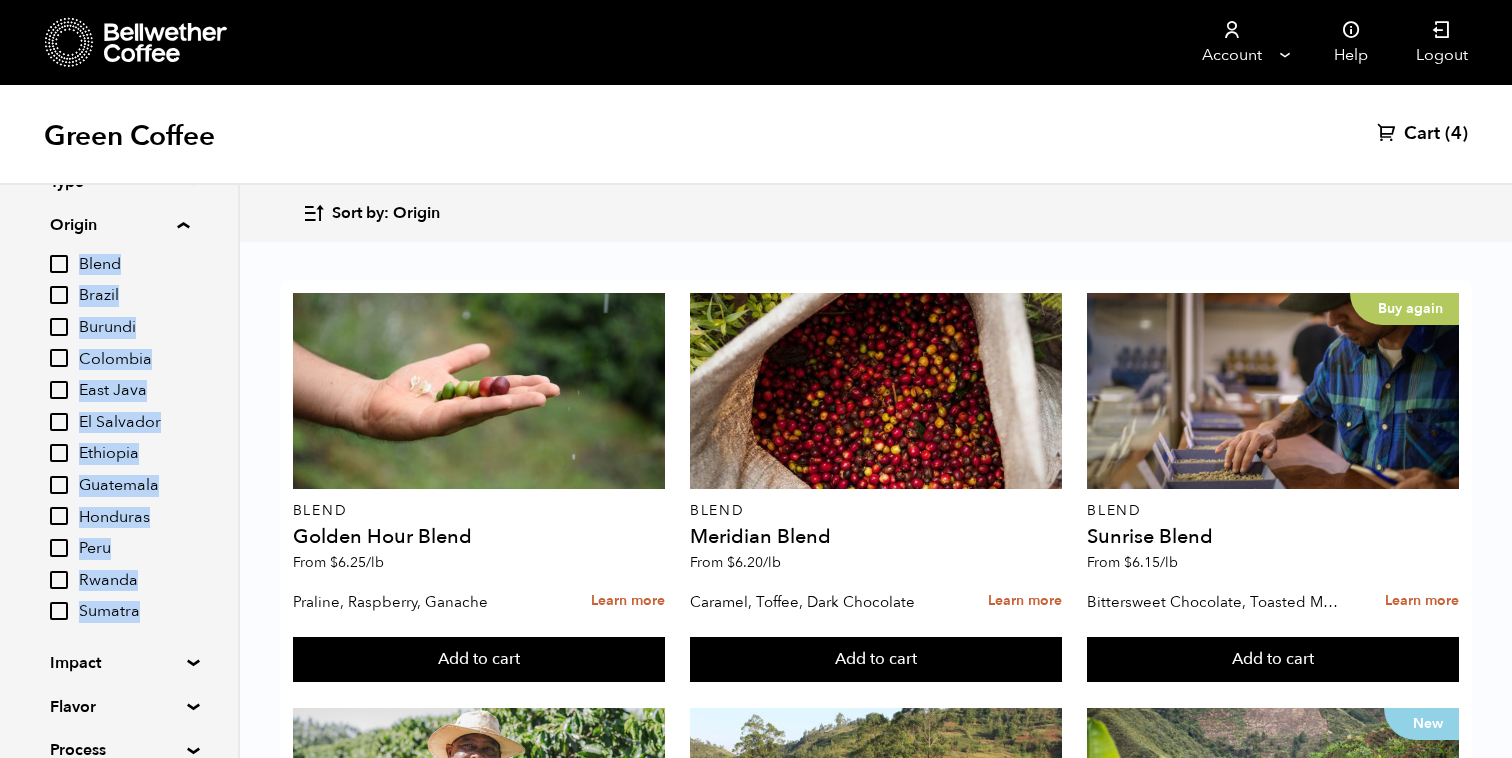 scroll, scrollTop: 83, scrollLeft: 0, axis: vertical 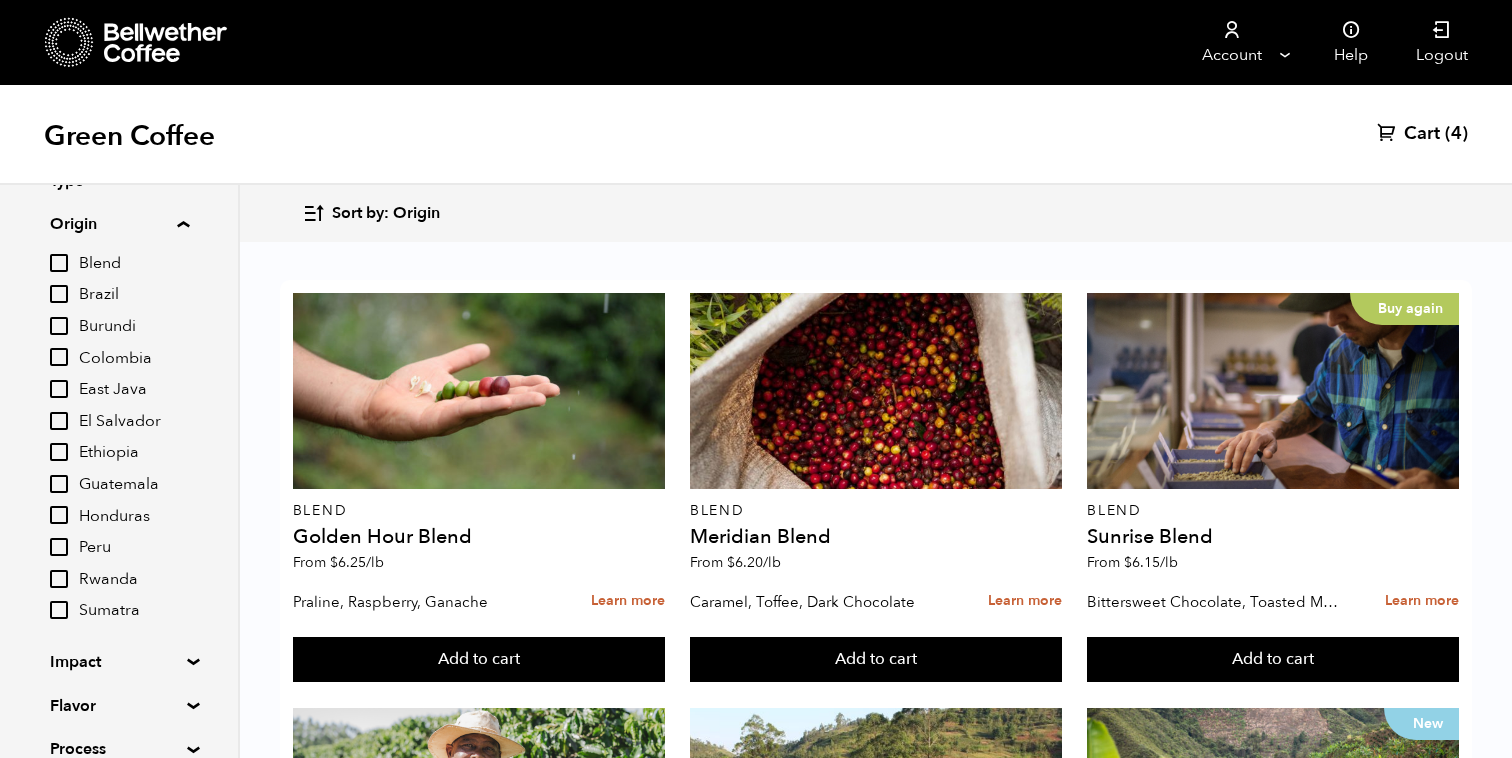 click on "Origin       Blend   Brazil   Burundi   Colombia   East Java   El Salvador   Ethiopia   Guatemala   Honduras   Peru   Rwanda   Sumatra" at bounding box center (119, 417) 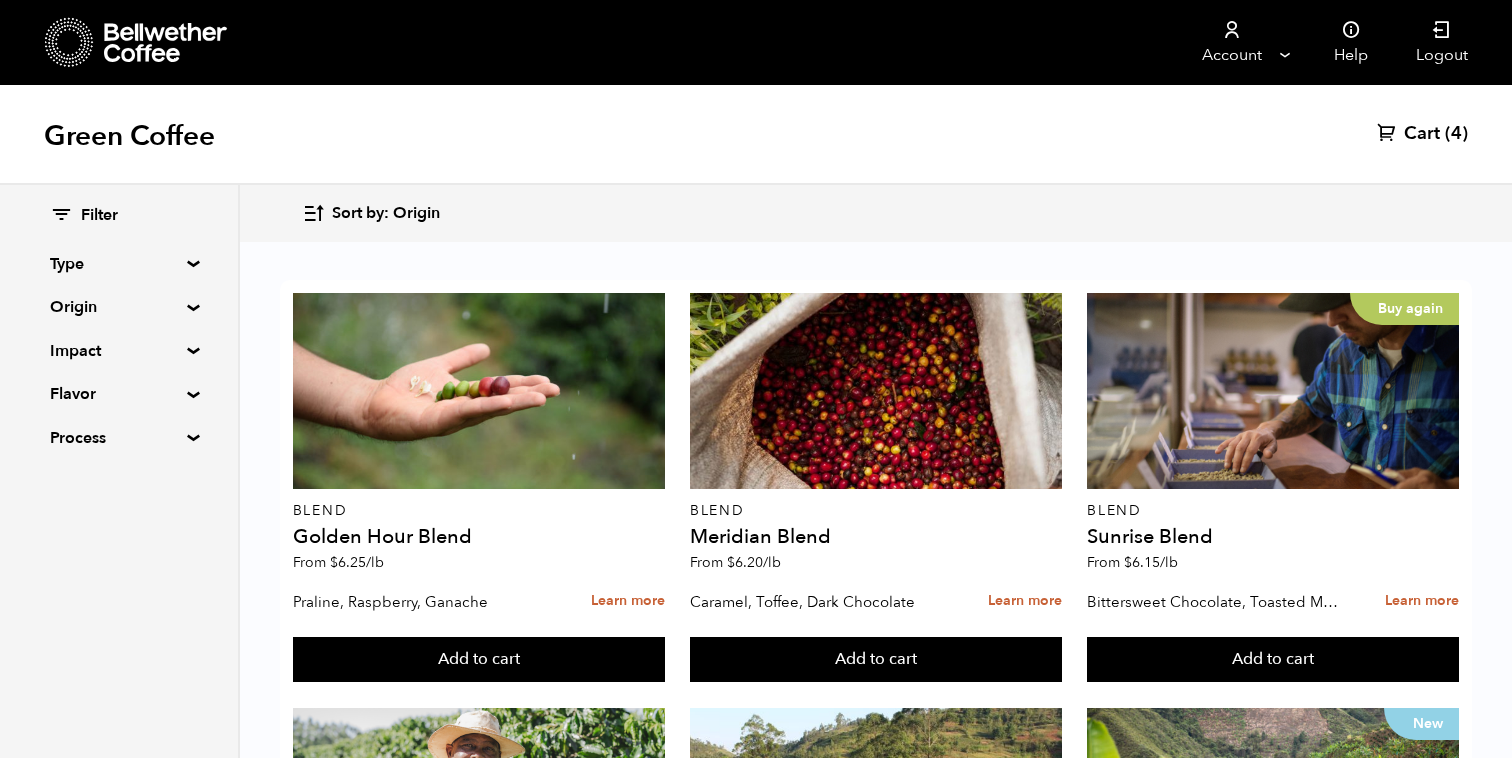 click on "Impact" at bounding box center (119, 351) 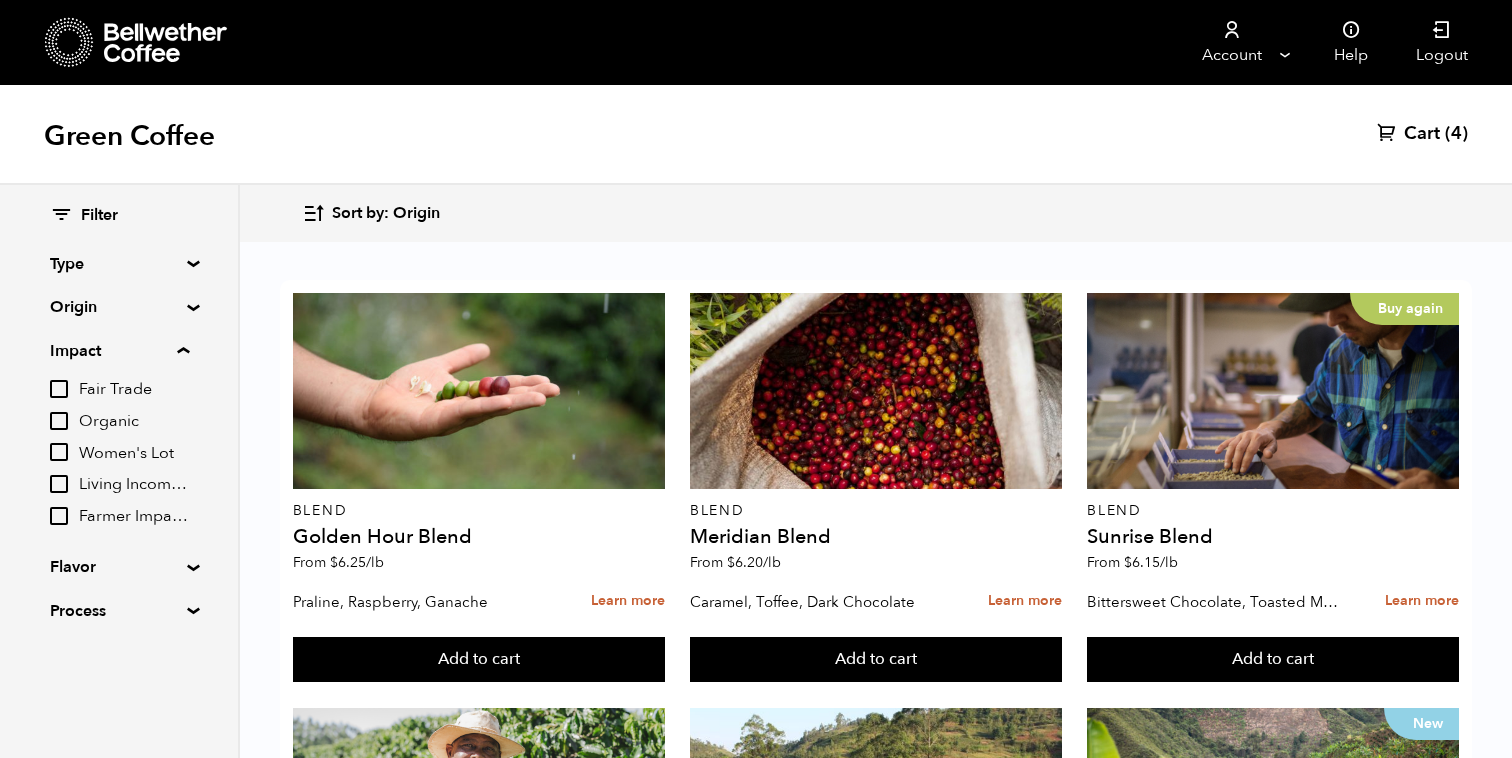 click on "Impact" at bounding box center (119, 351) 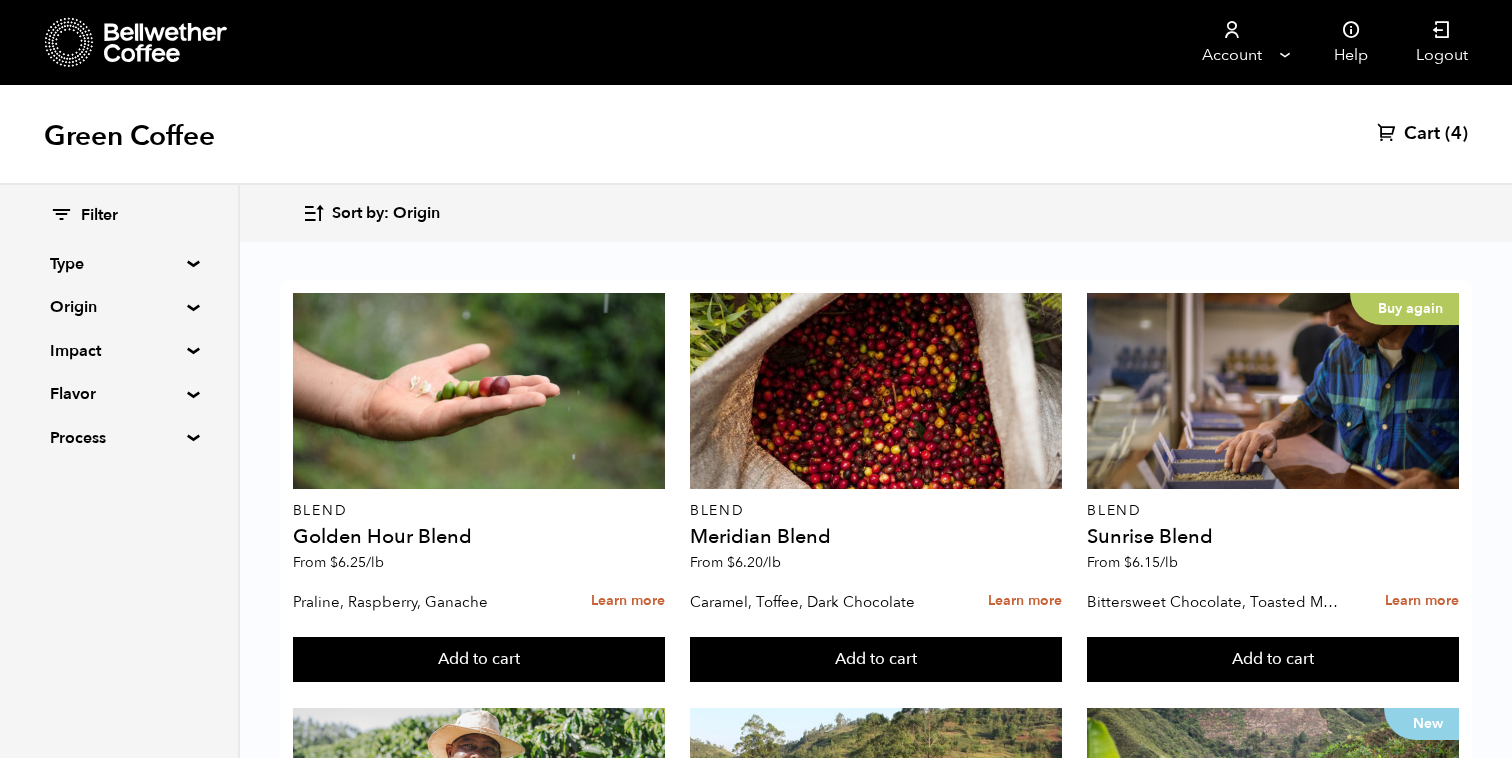 click on "Type" at bounding box center [119, 264] 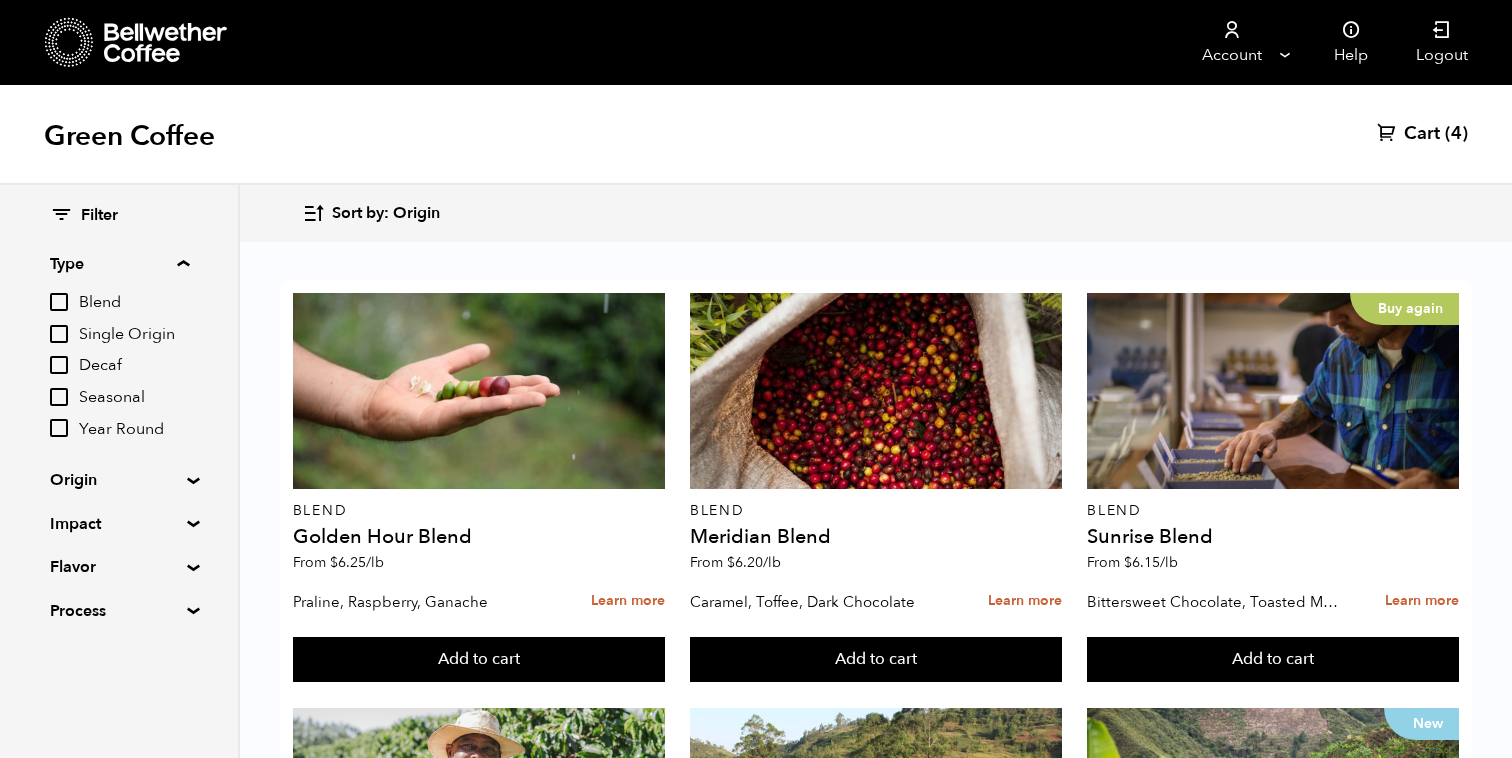 click on "Decaf" at bounding box center (134, 366) 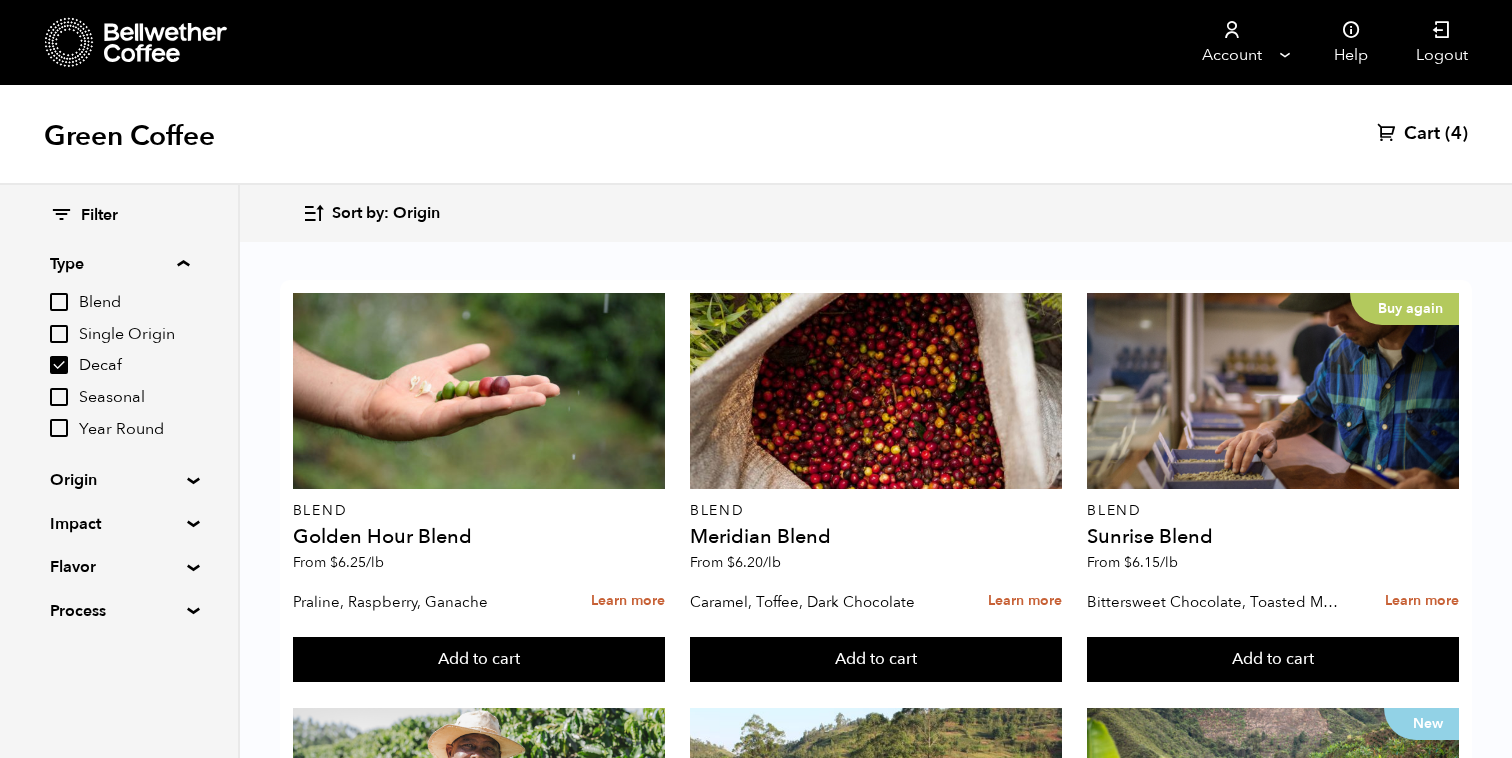 checkbox on "true" 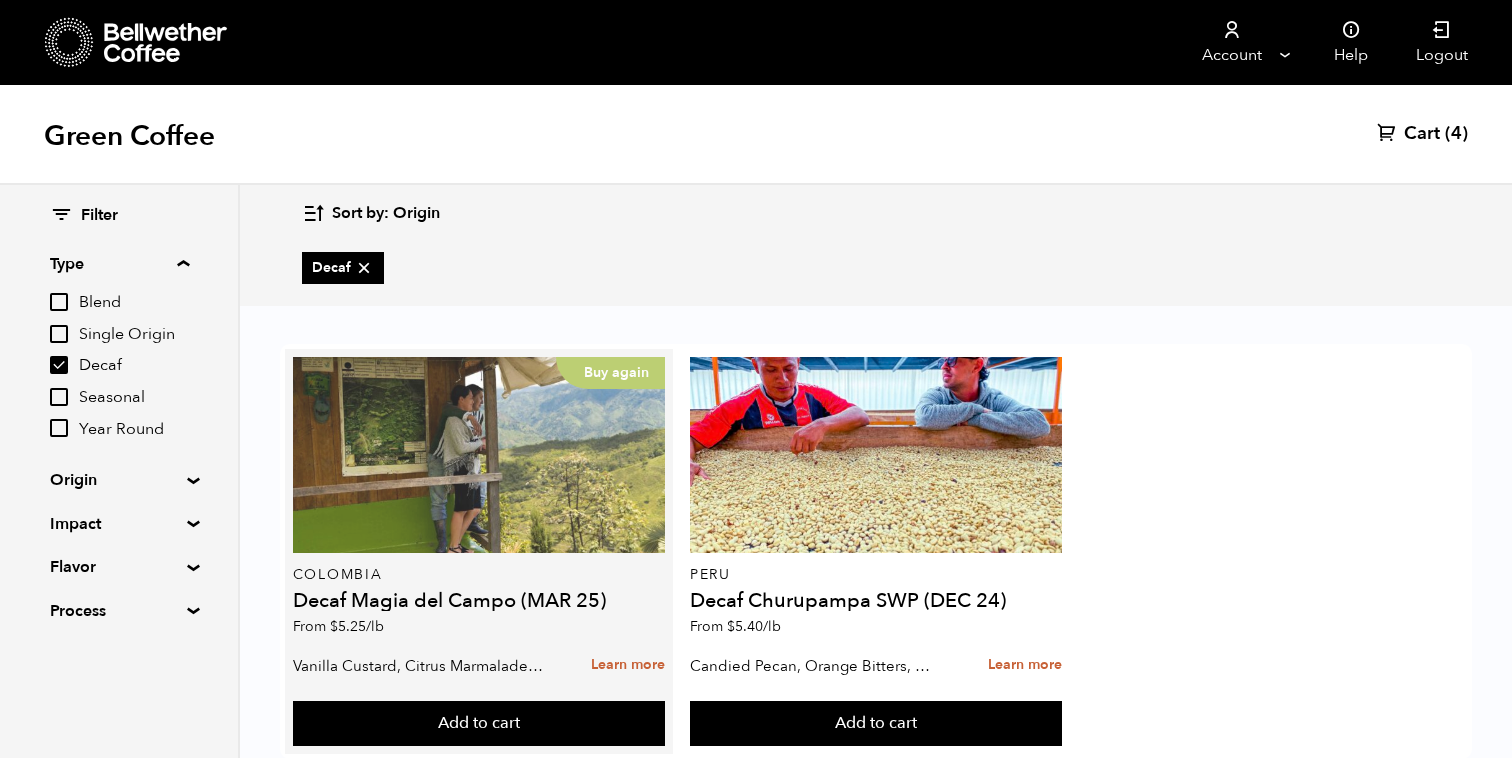 click on "Buy again" at bounding box center (479, 455) 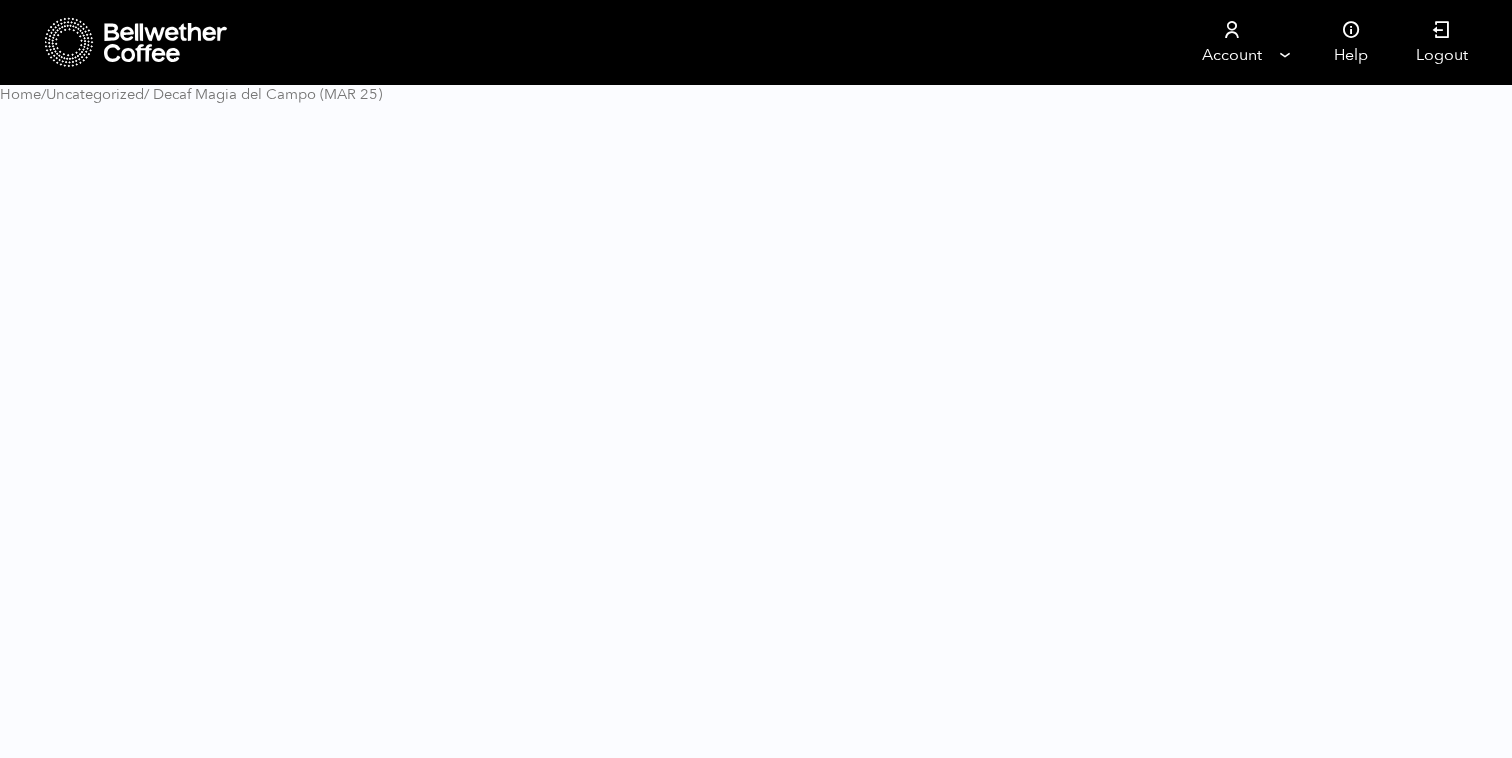 scroll, scrollTop: 0, scrollLeft: 0, axis: both 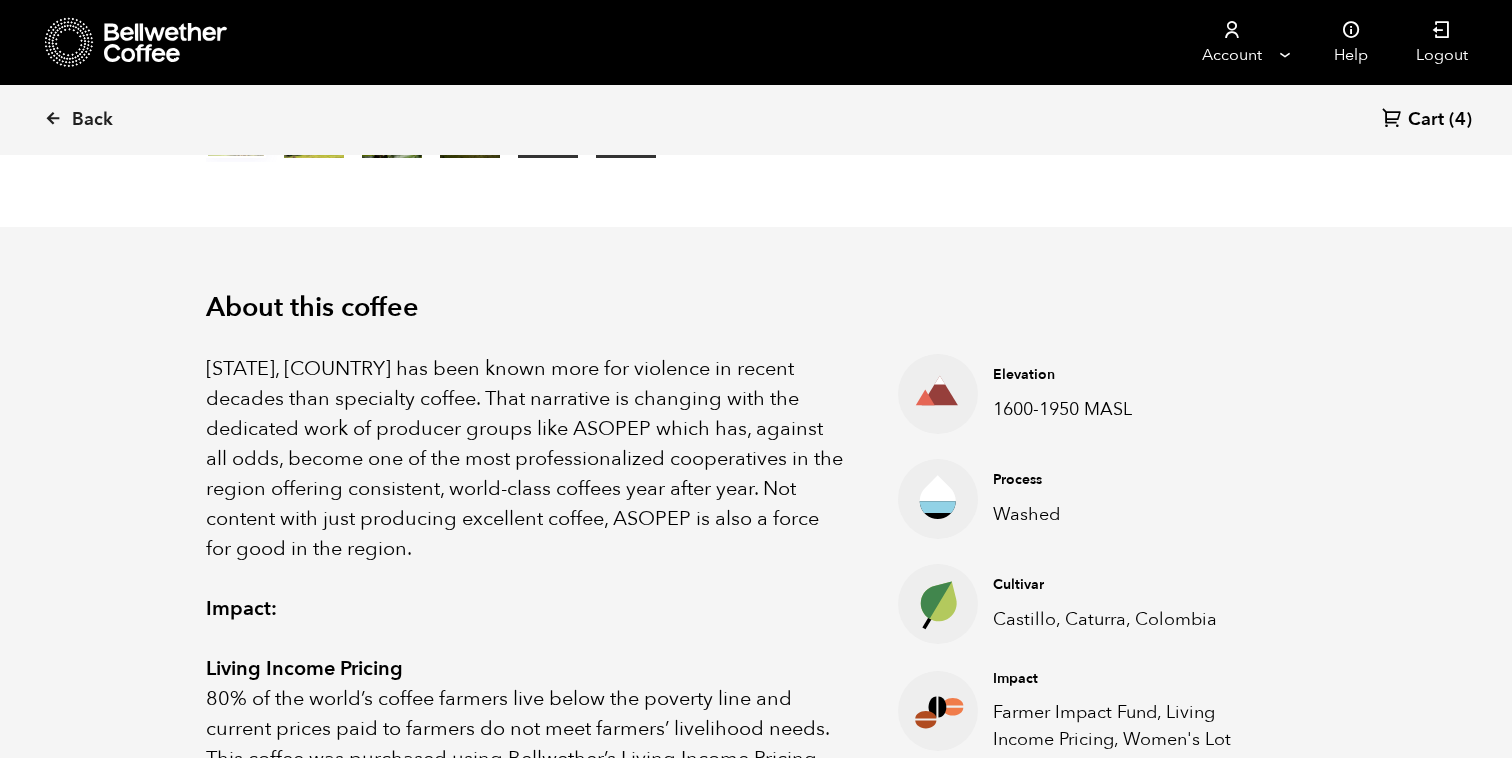 click on "Washed" at bounding box center [1134, 514] 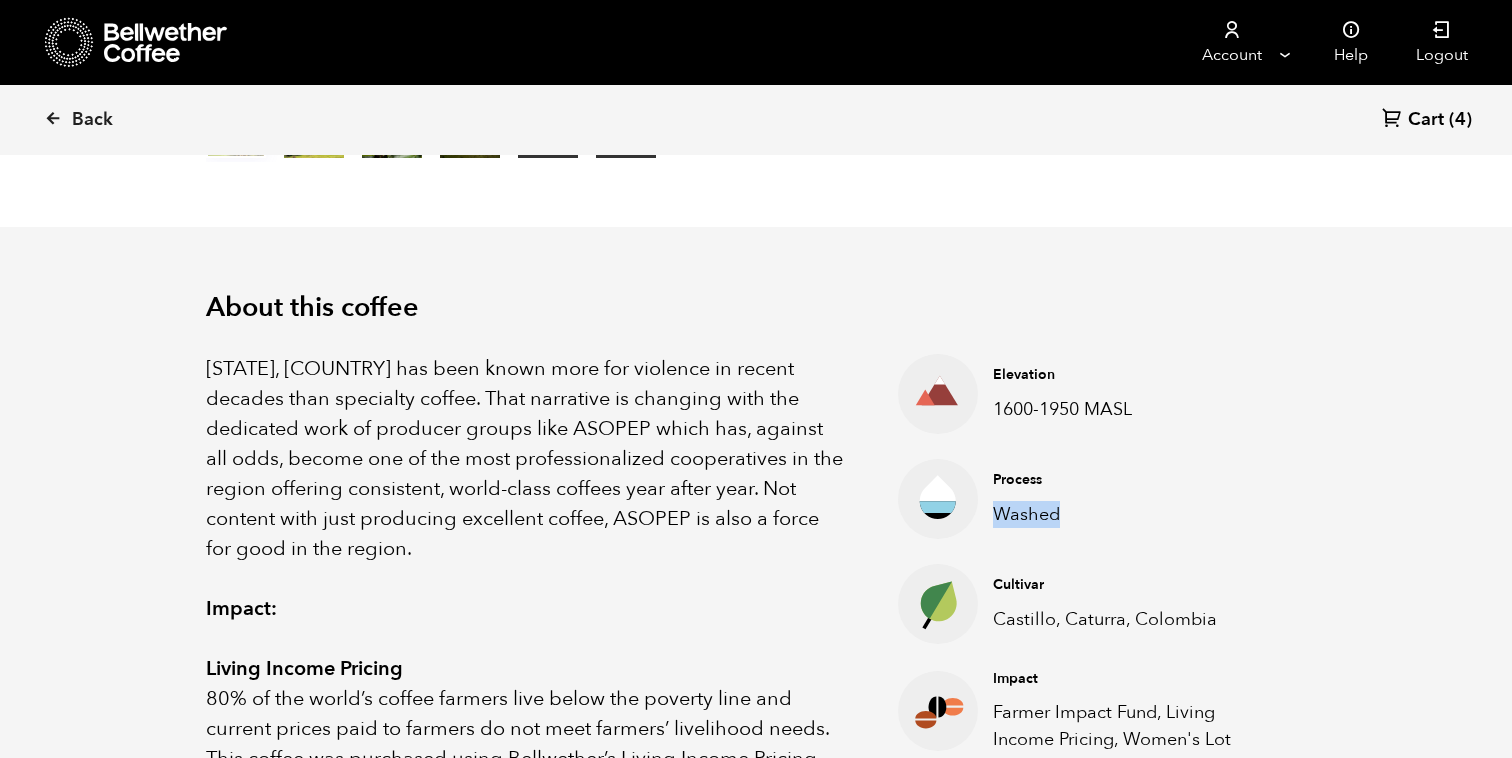 click on "Washed" at bounding box center [1134, 514] 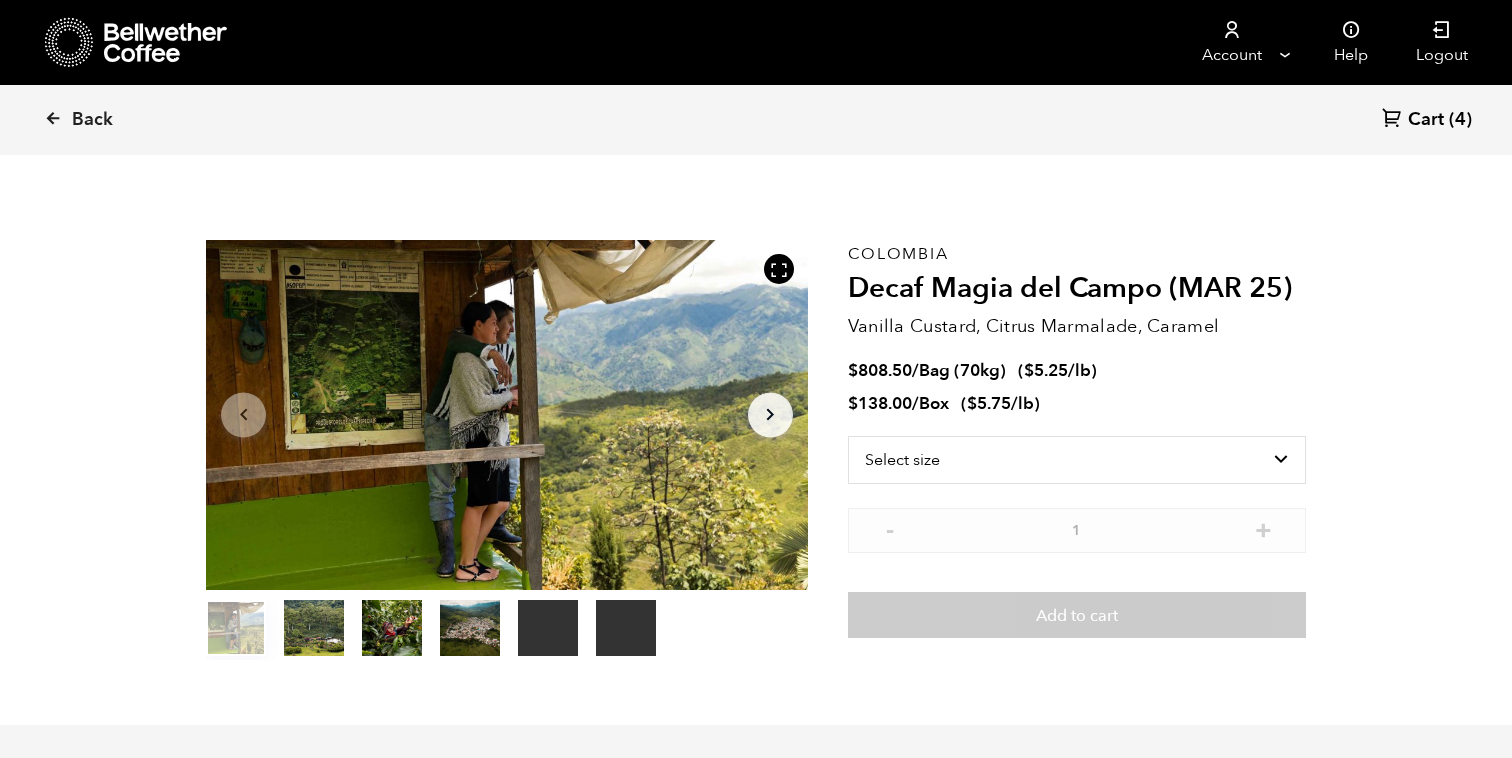scroll, scrollTop: 0, scrollLeft: 0, axis: both 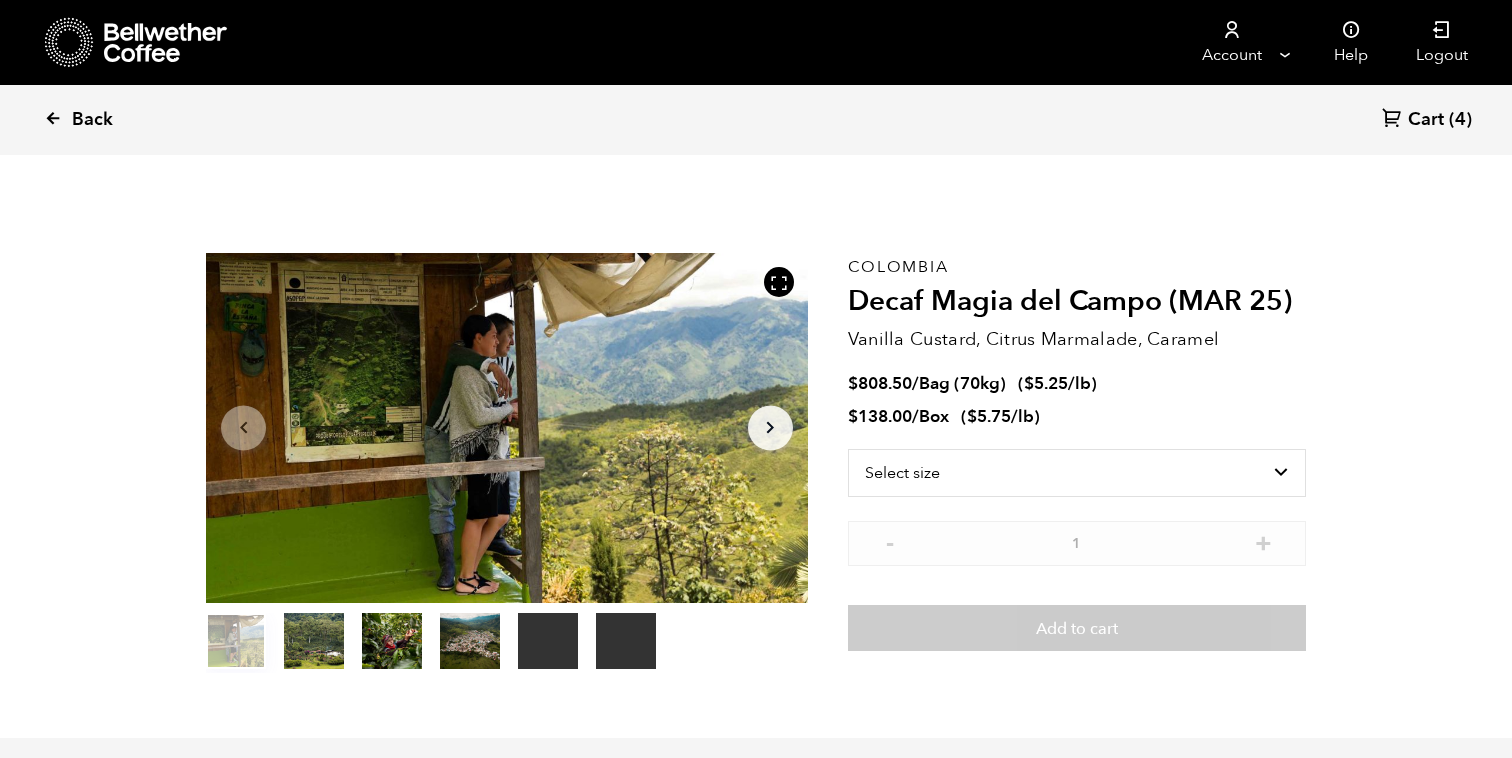 click on "Back" at bounding box center [106, 120] 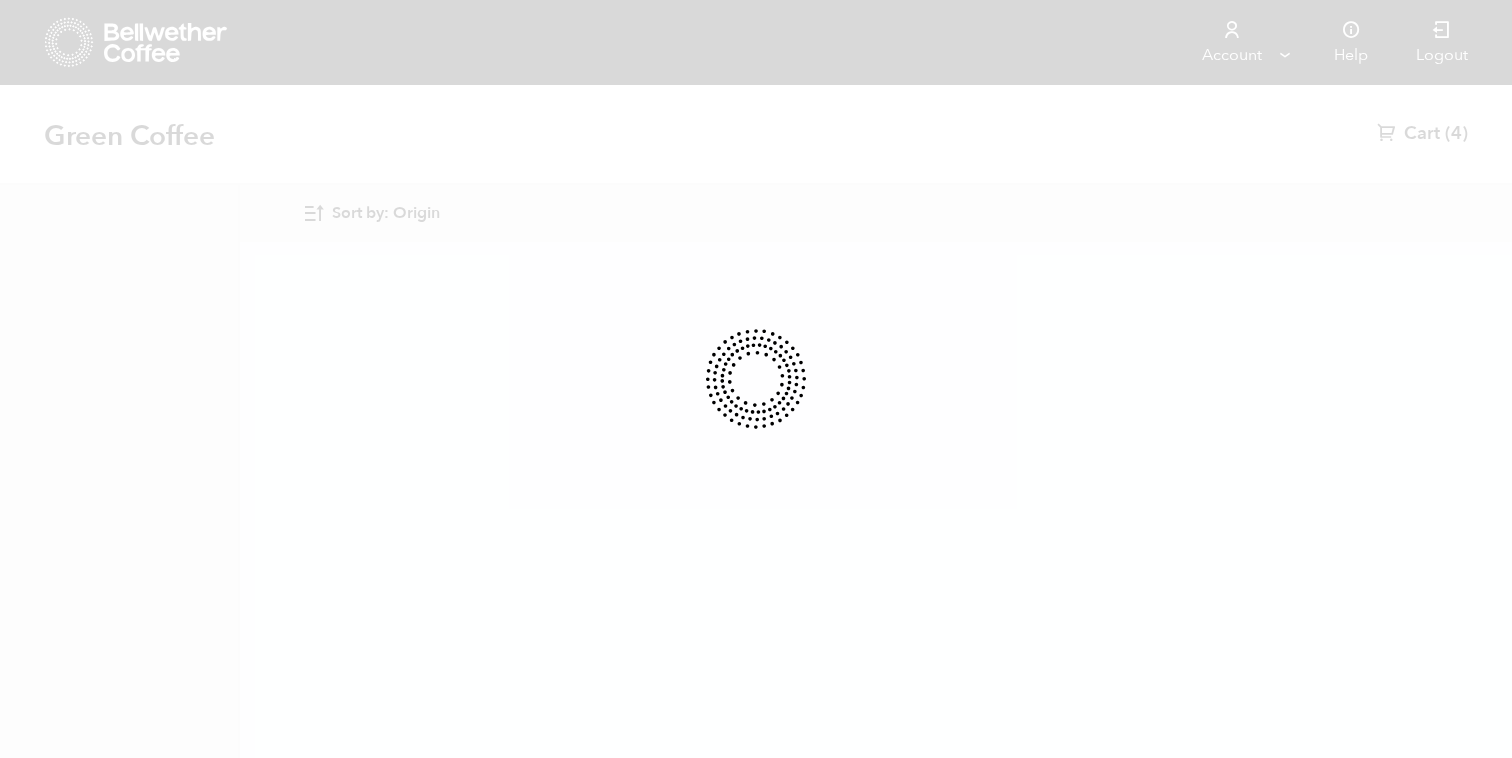 scroll, scrollTop: 0, scrollLeft: 0, axis: both 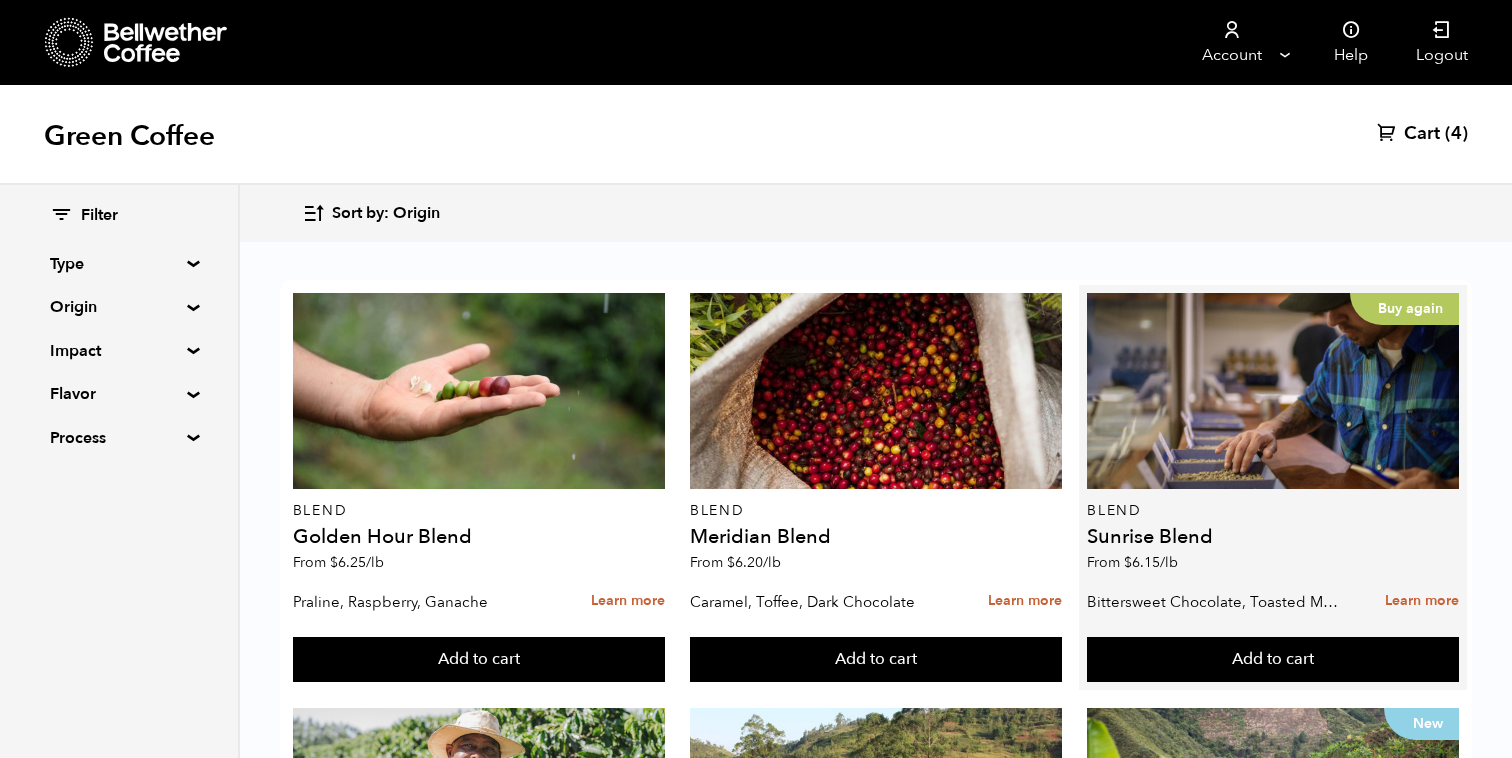 click on "Buy again     Blend   Sunrise Blend
From
$ 6.15 /lb" at bounding box center [1273, 437] 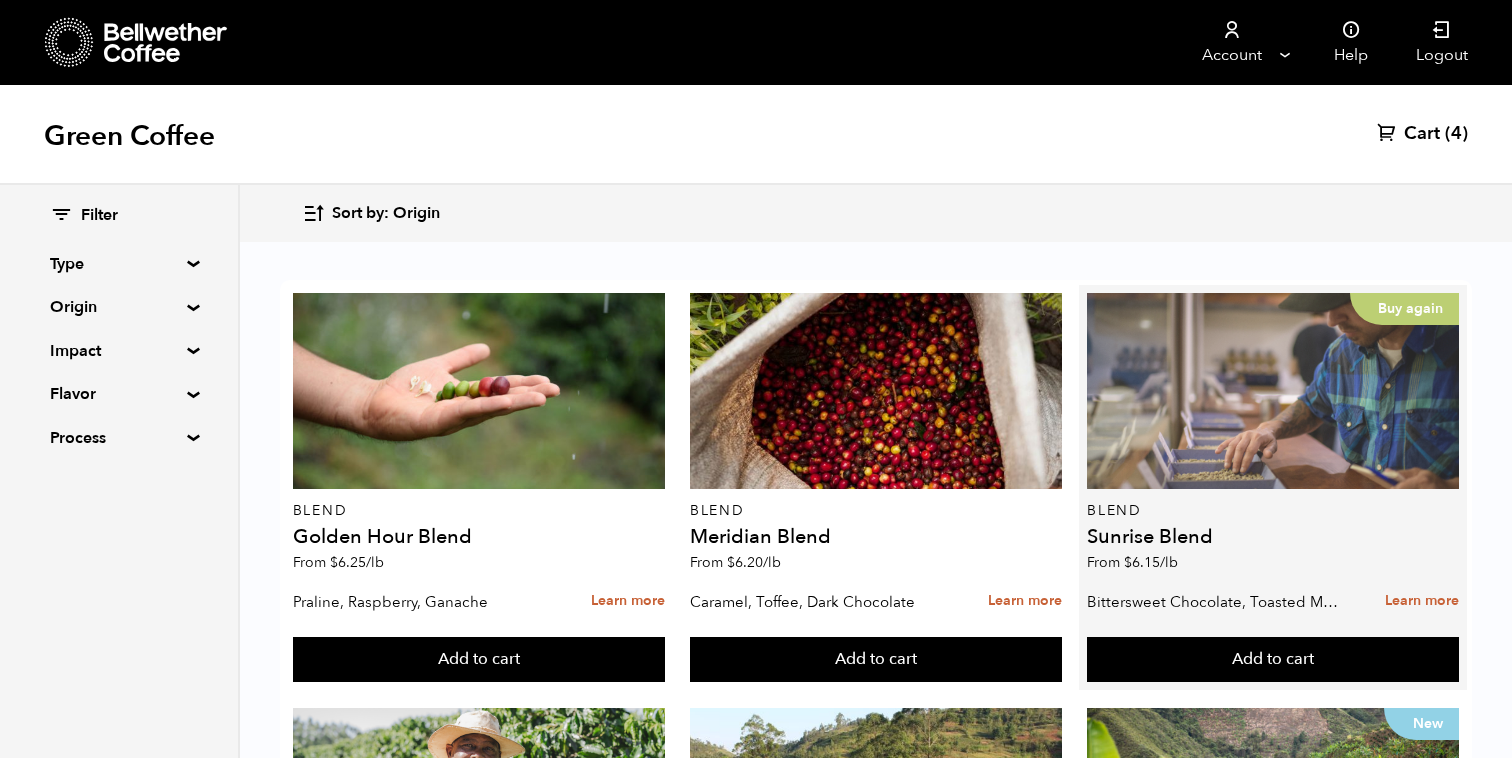 click on "Buy again" at bounding box center (1273, 391) 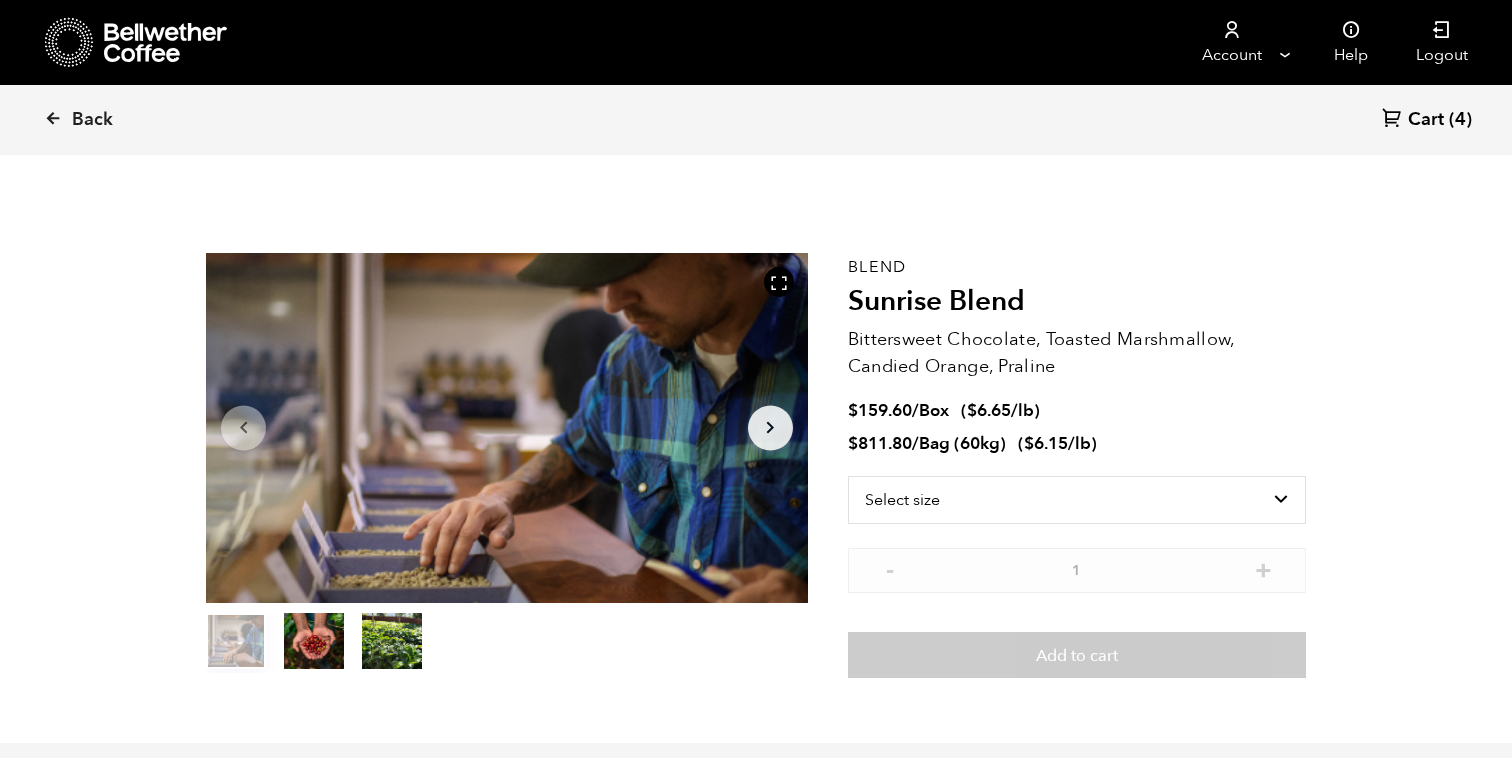 scroll, scrollTop: 0, scrollLeft: 0, axis: both 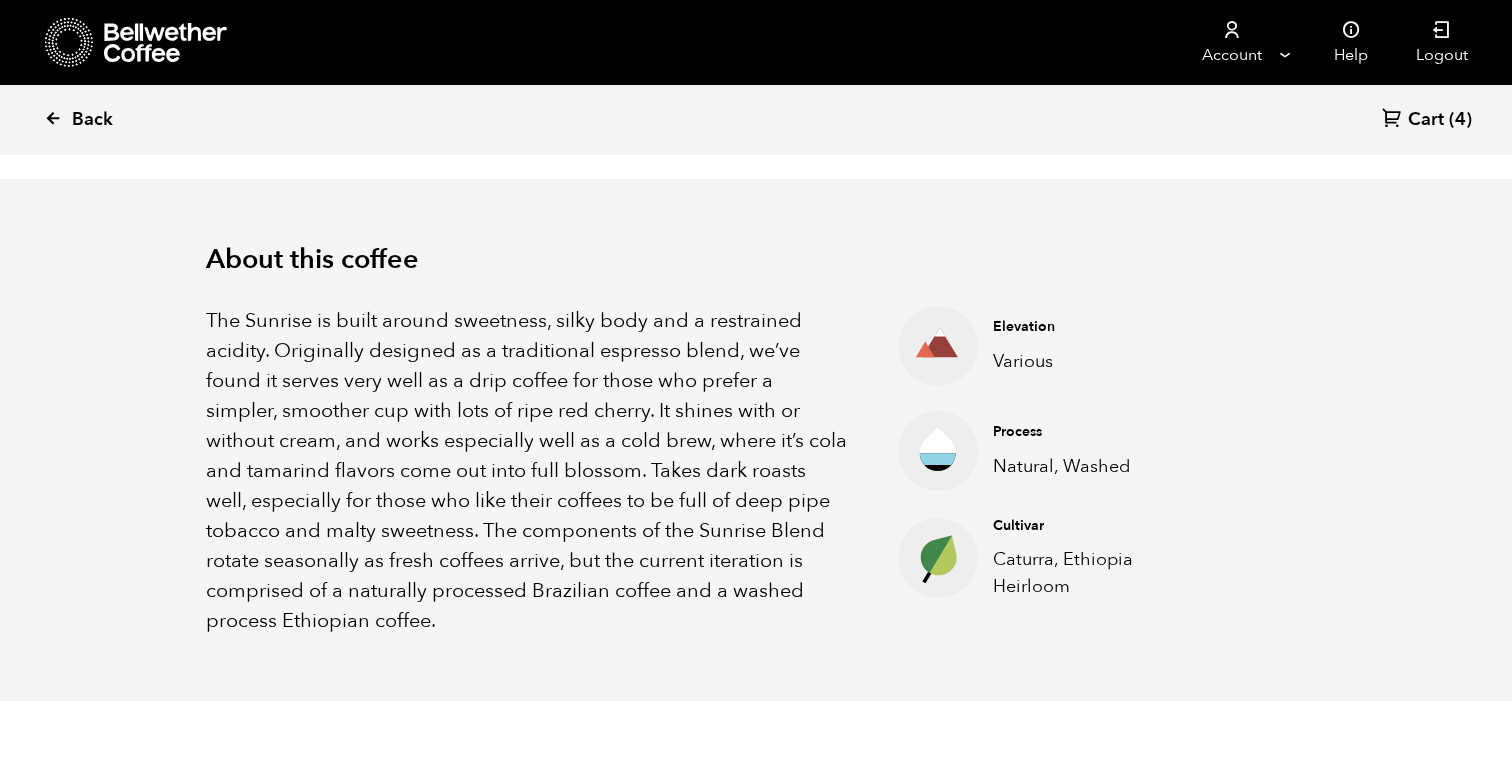 click at bounding box center [53, 118] 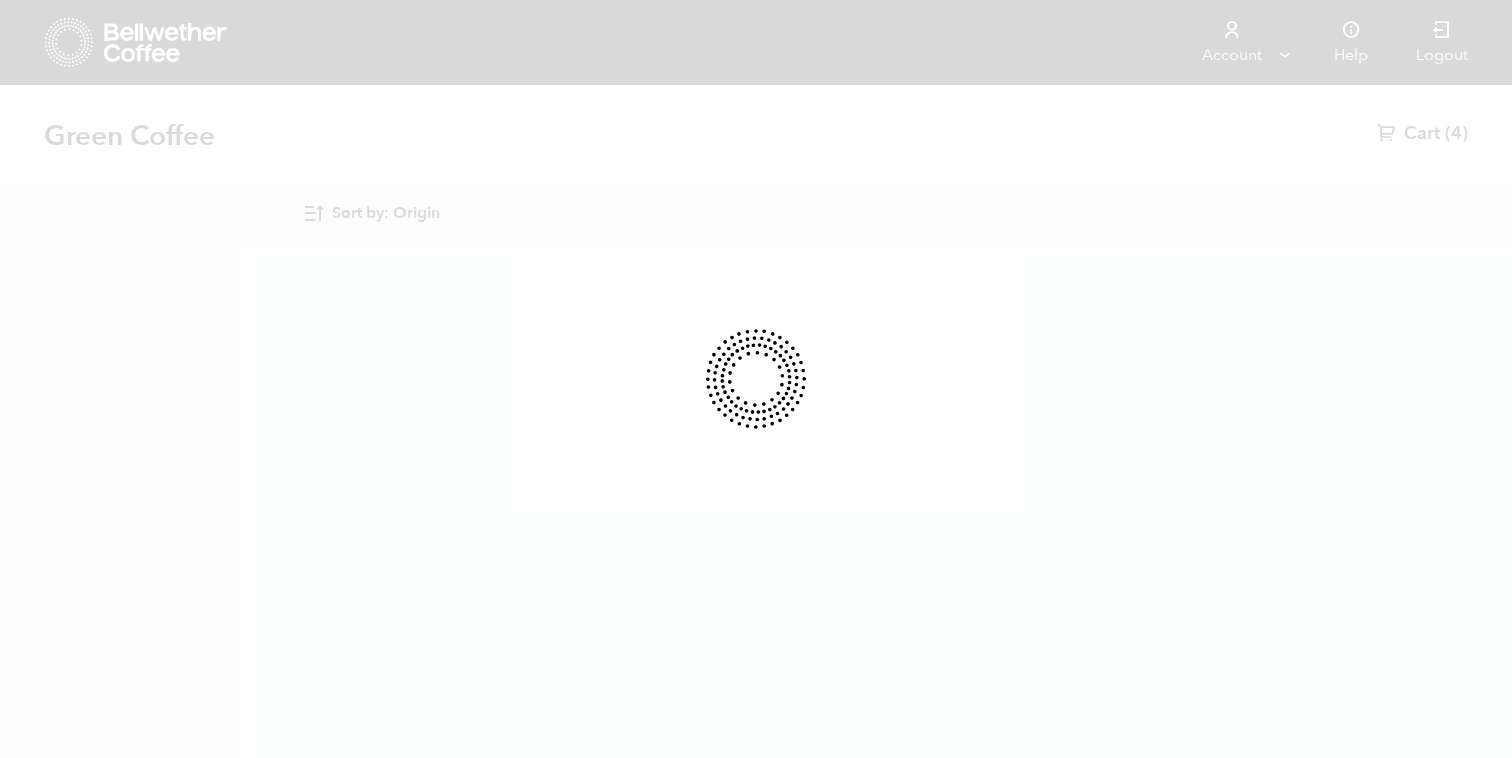scroll, scrollTop: 0, scrollLeft: 0, axis: both 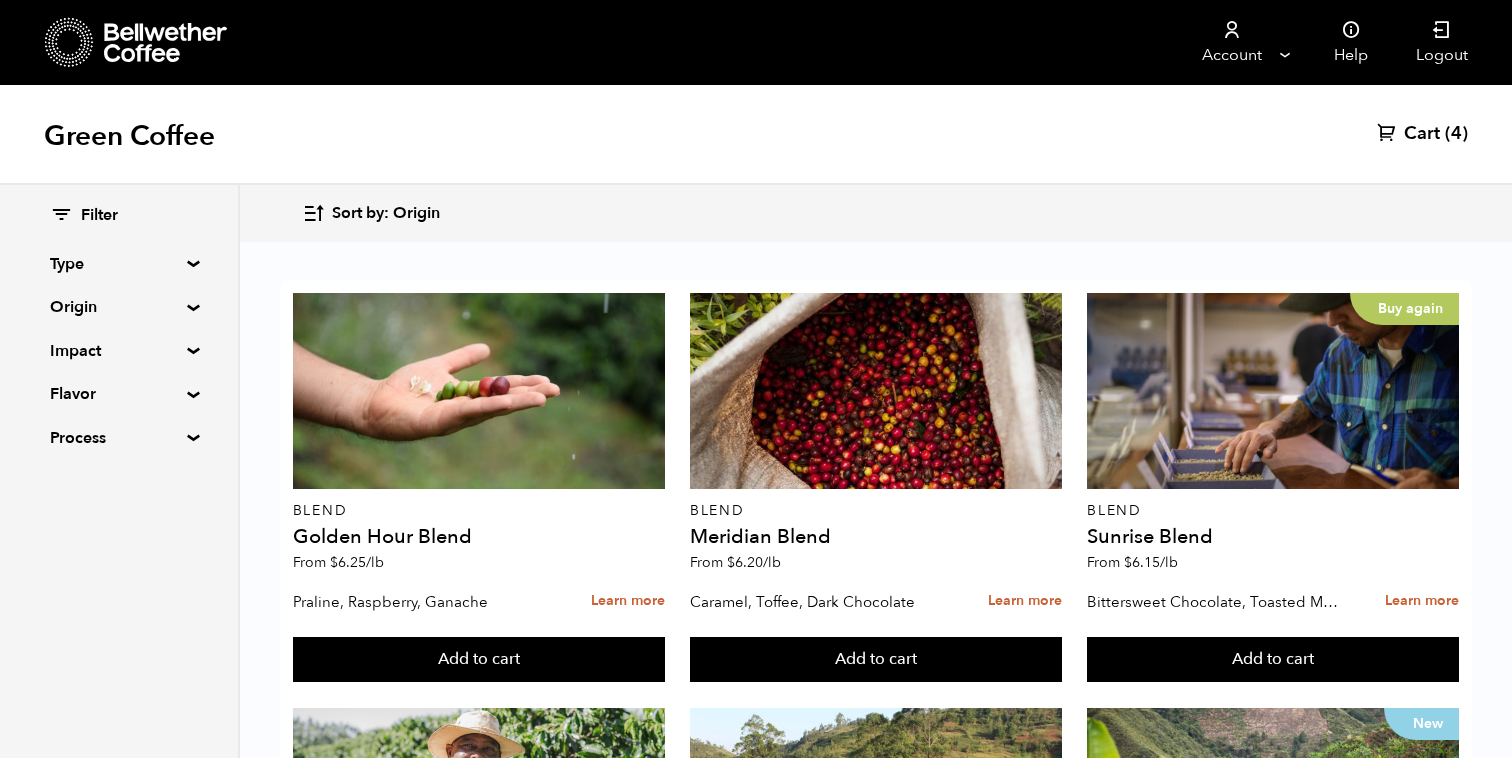 click on "Origin" at bounding box center [119, 307] 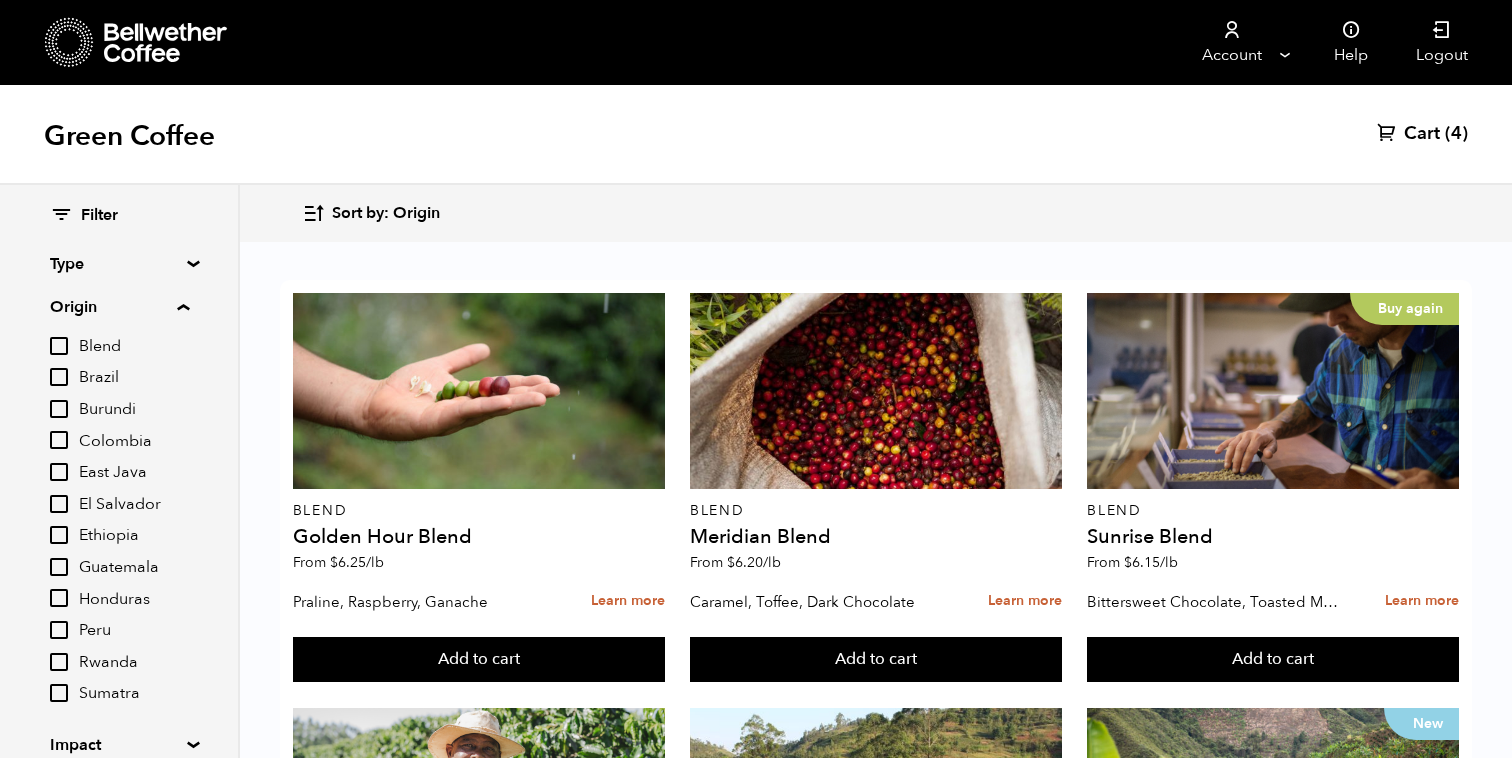 click on "Ethiopia" at bounding box center [59, 535] 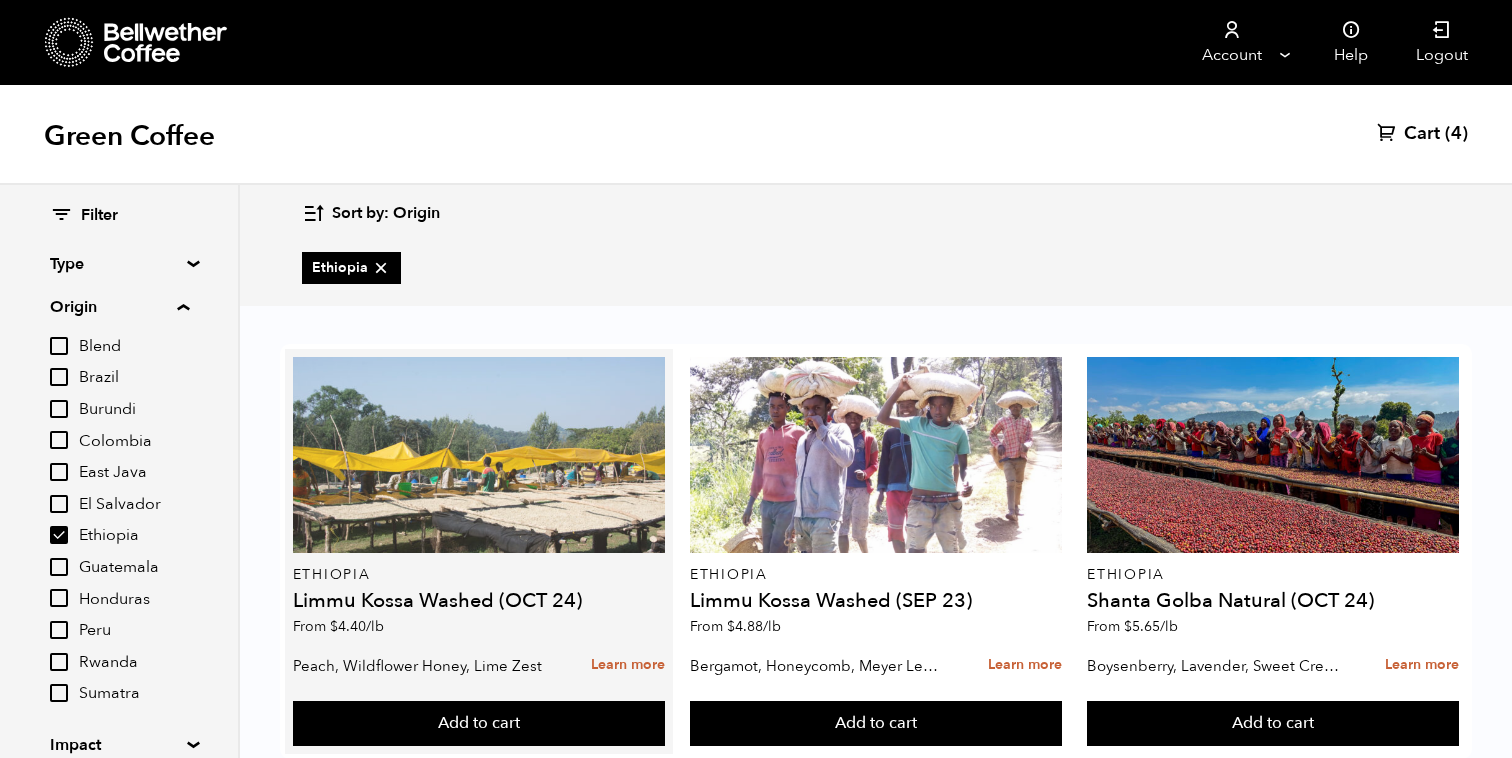 scroll, scrollTop: 51, scrollLeft: 0, axis: vertical 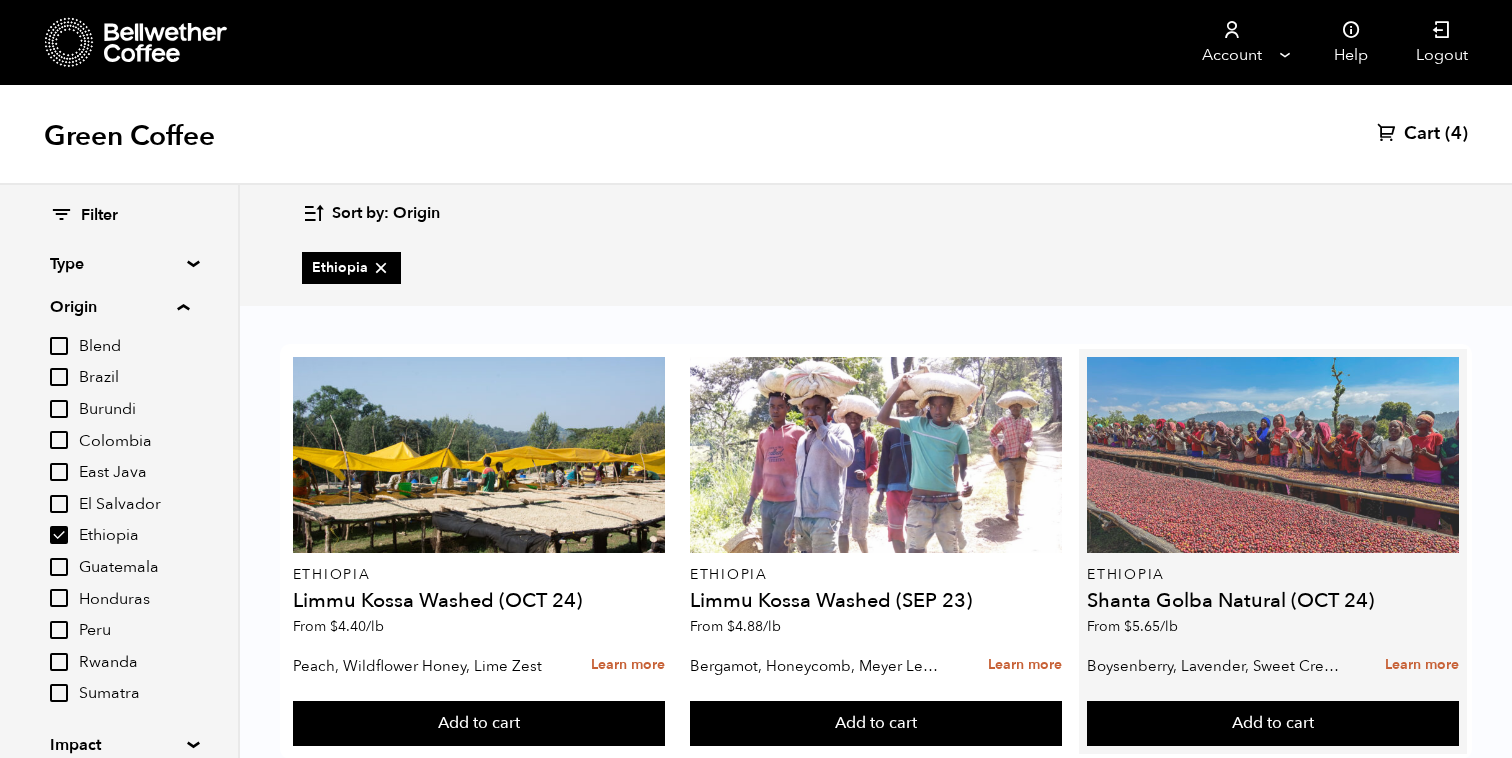 click at bounding box center [1273, 455] 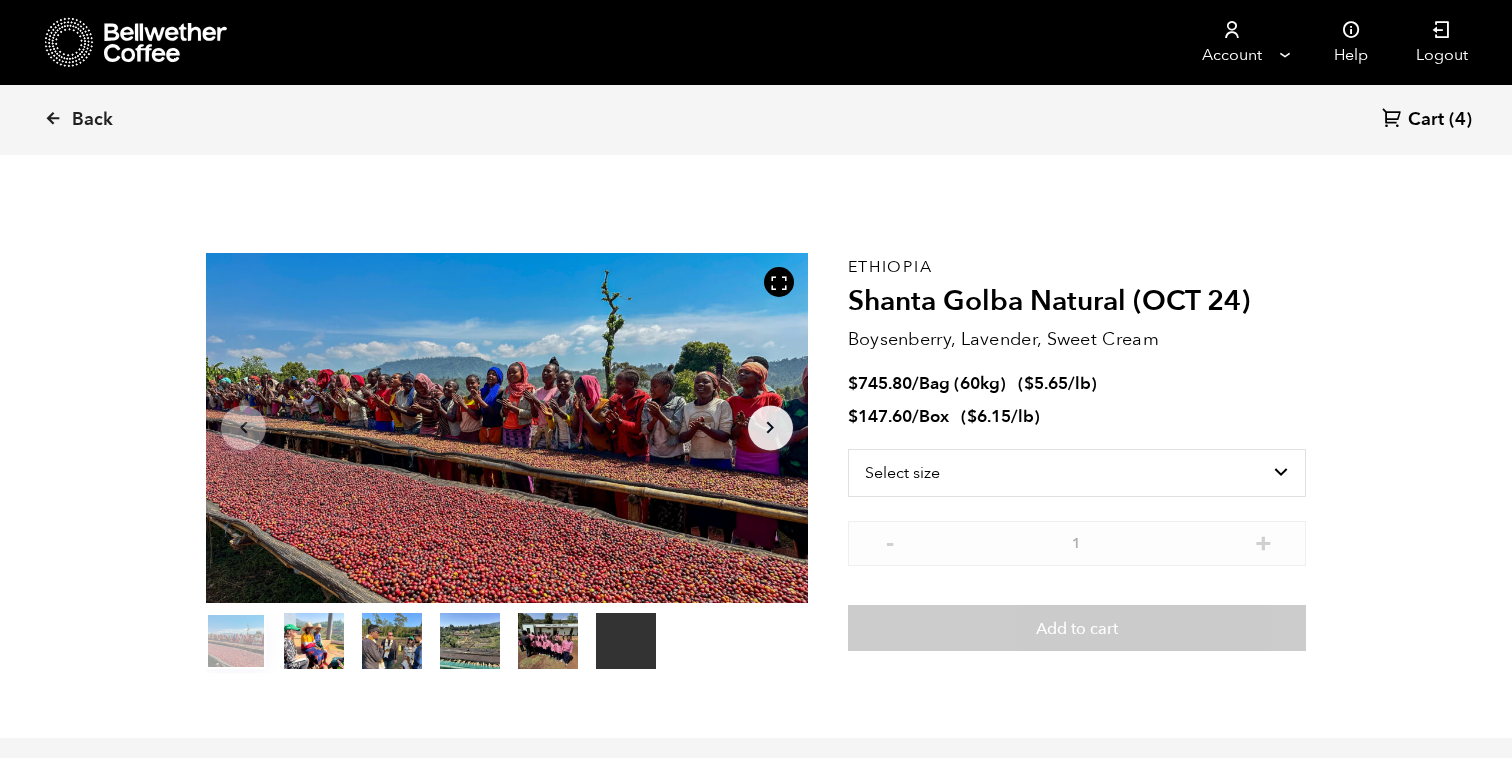 scroll, scrollTop: 0, scrollLeft: 0, axis: both 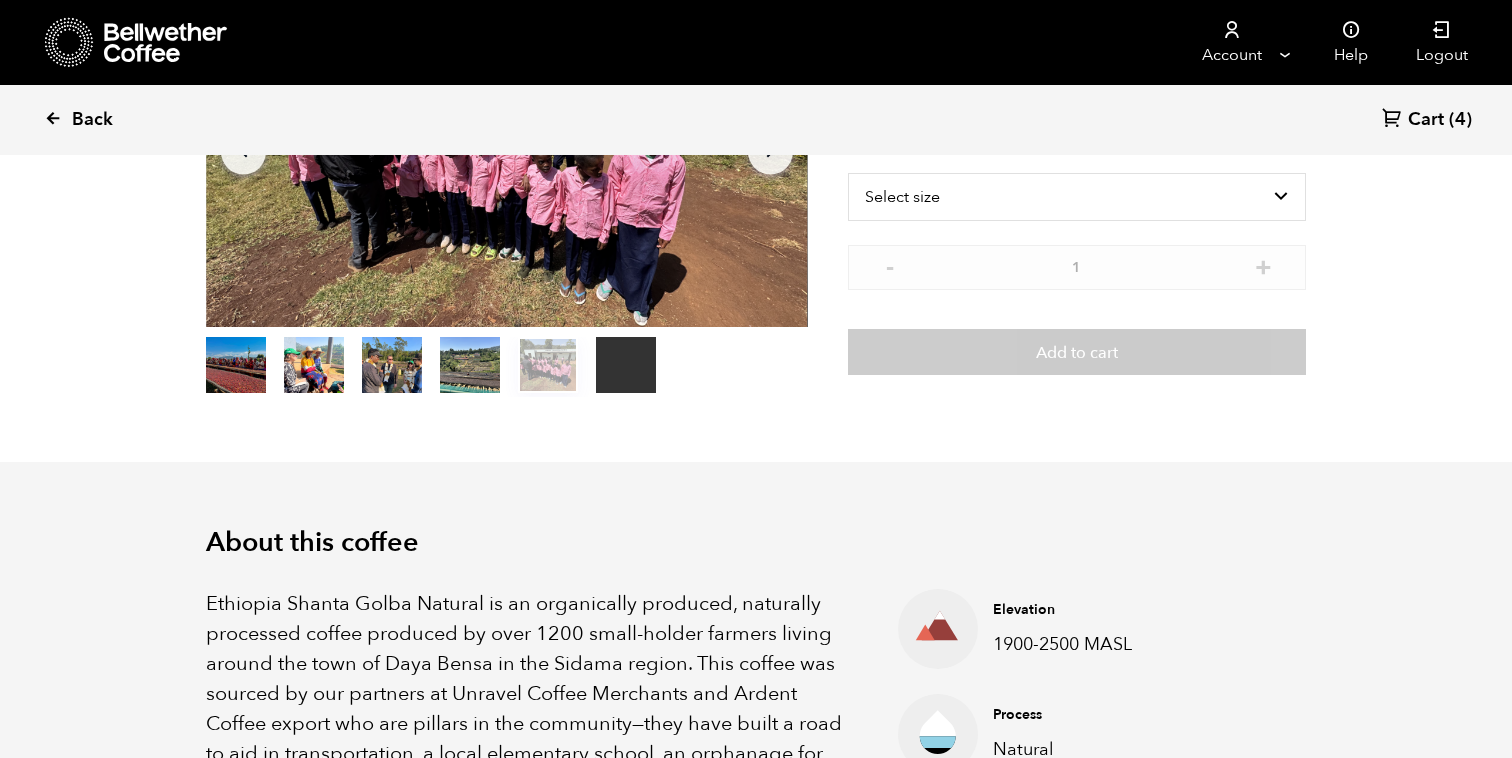 click on "Back" at bounding box center (106, 120) 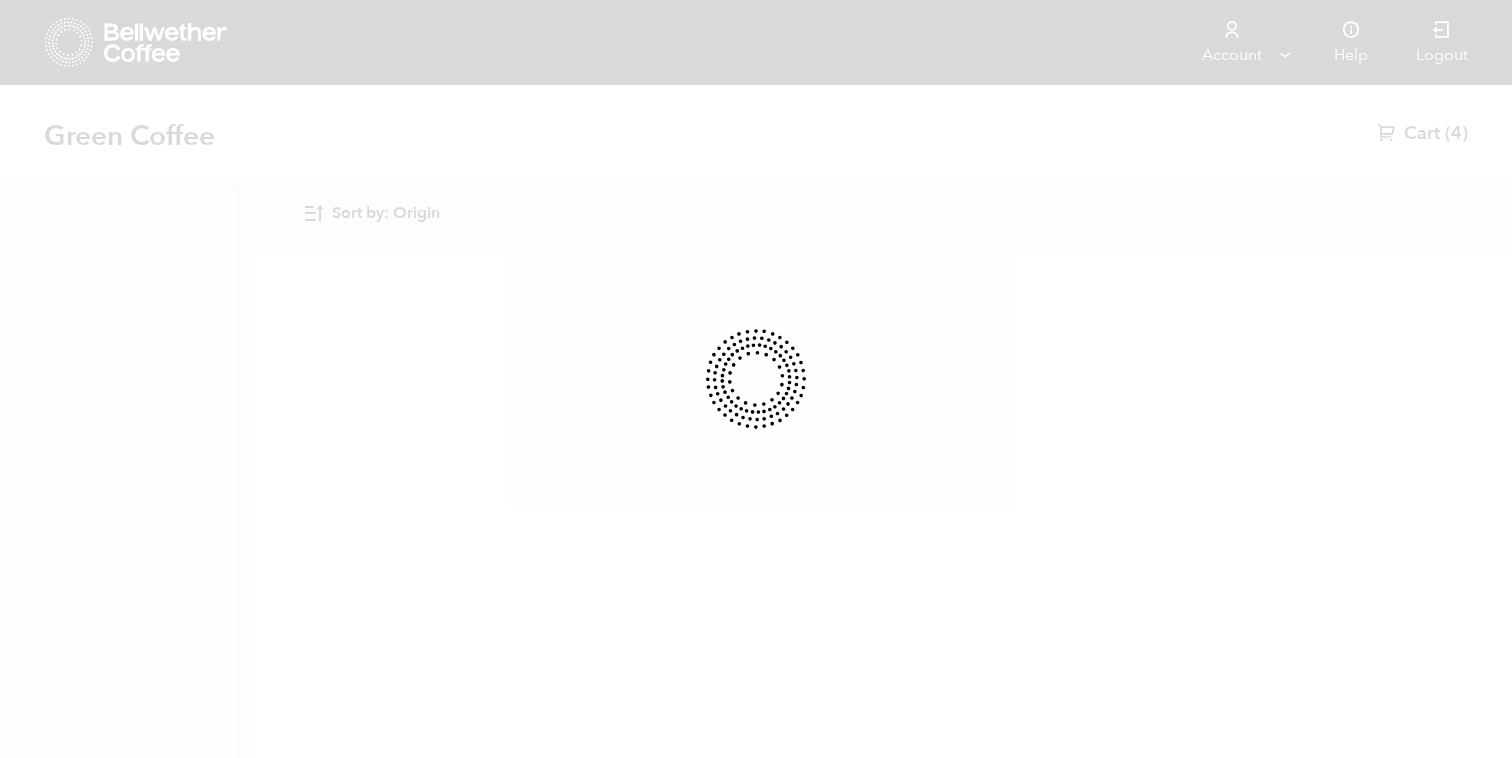 scroll, scrollTop: 0, scrollLeft: 0, axis: both 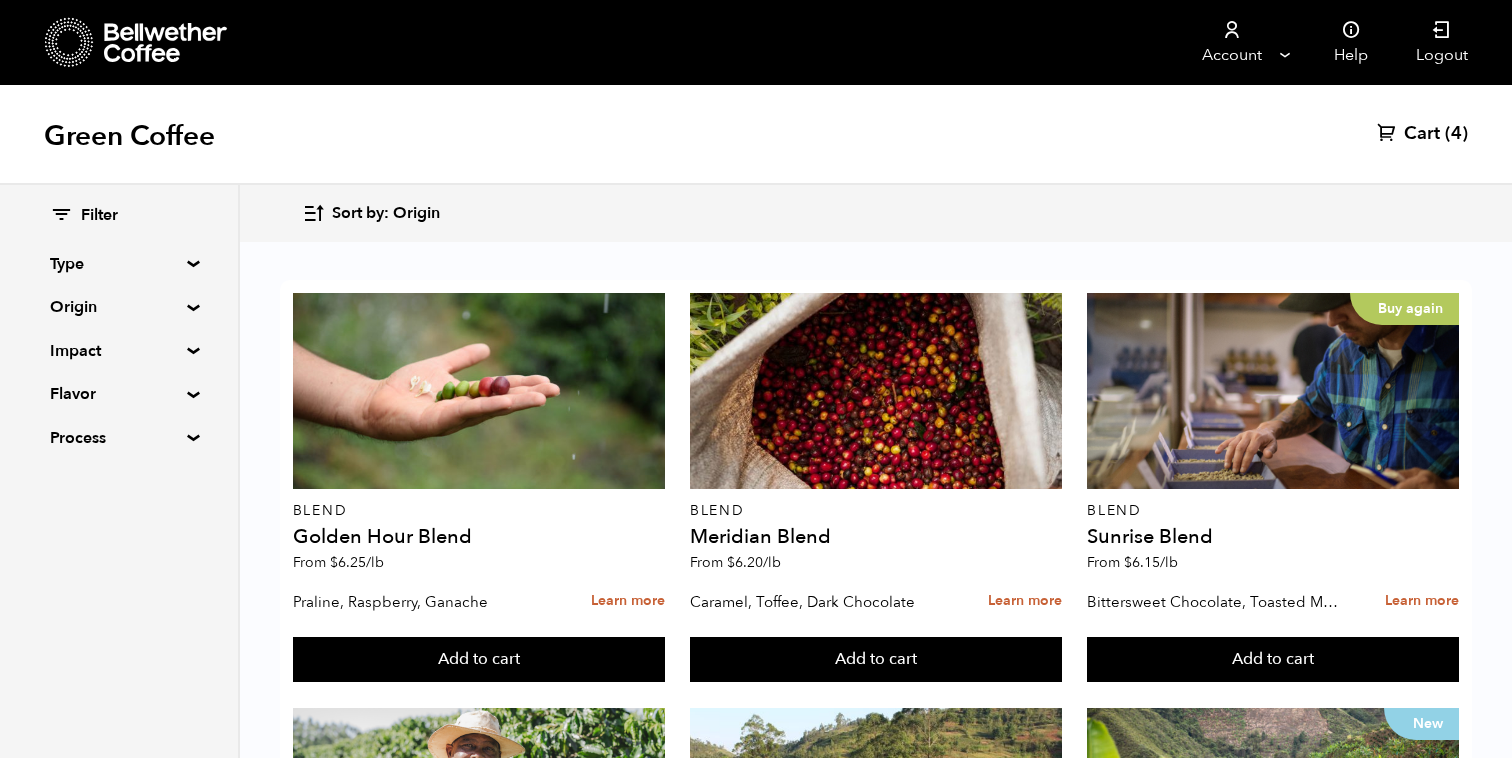 click on "Origin" at bounding box center [119, 307] 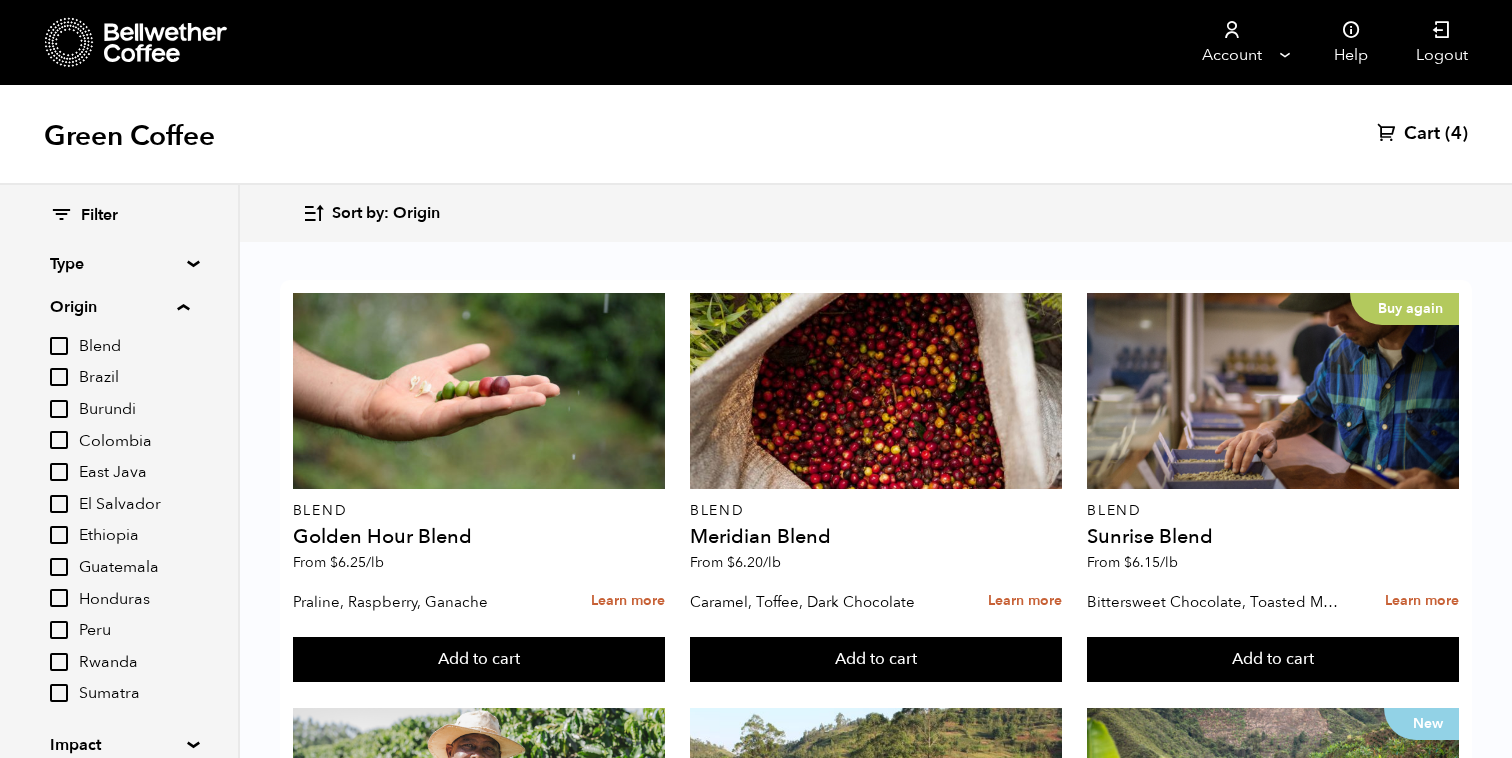 click on "Brazil" at bounding box center (134, 378) 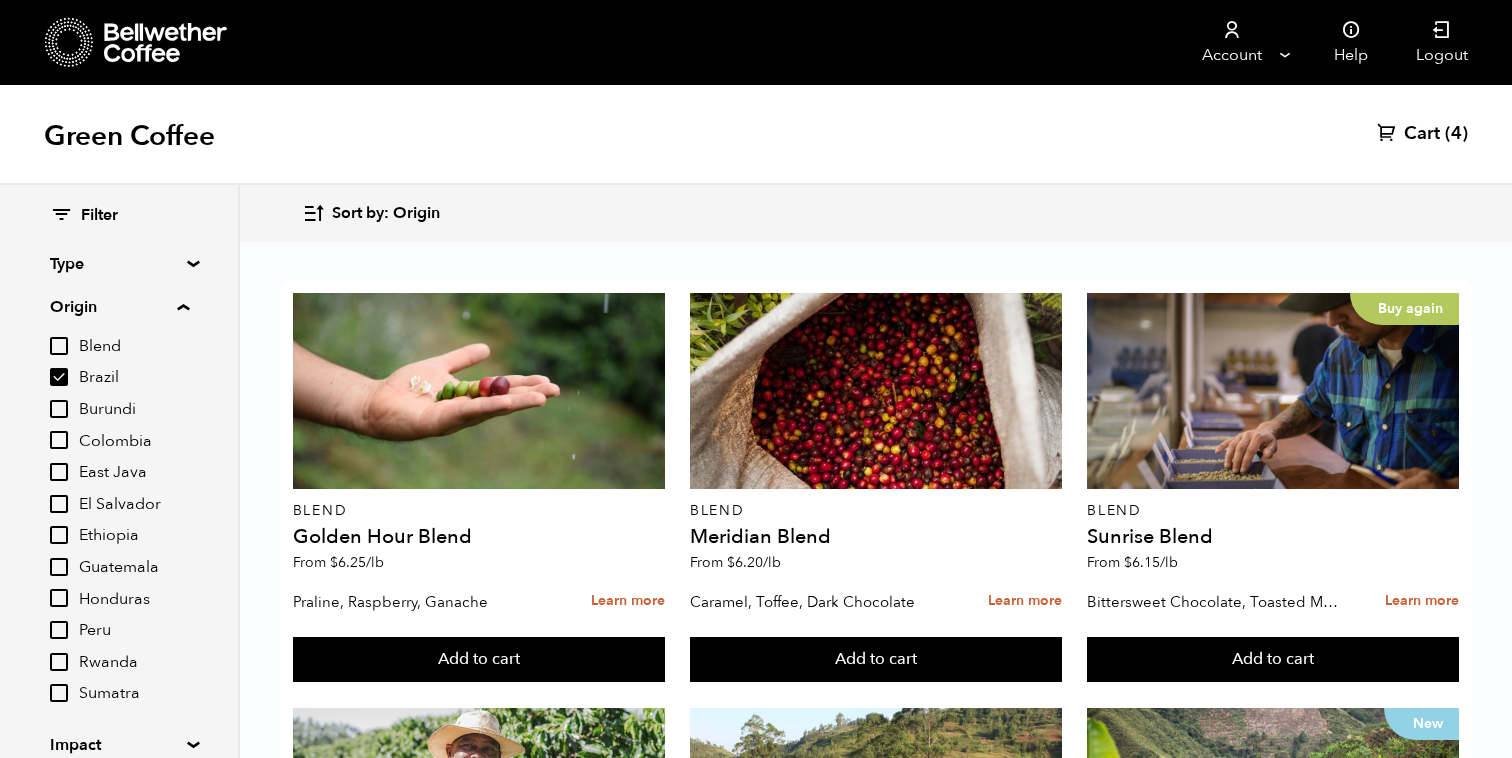 checkbox on "true" 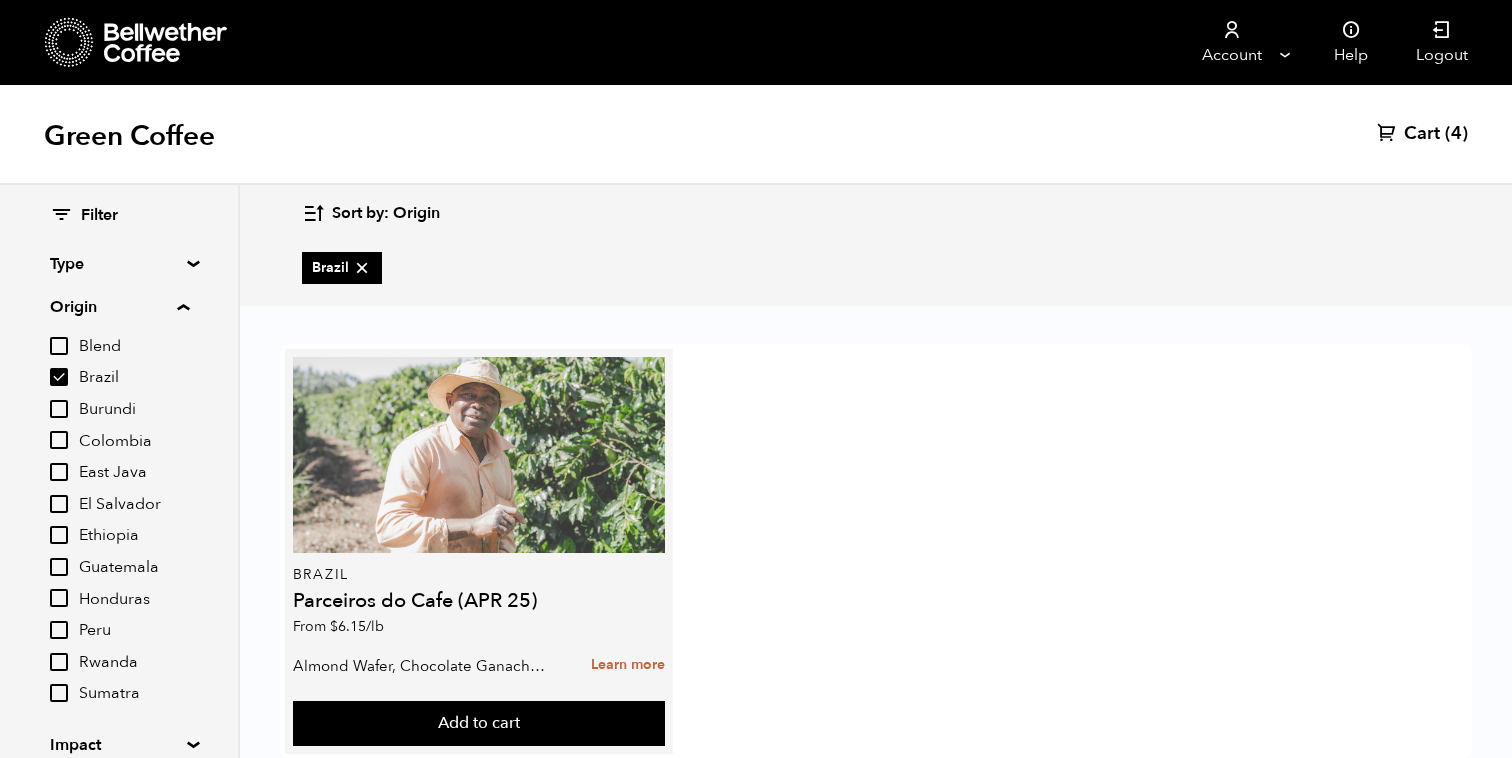 click at bounding box center [479, 455] 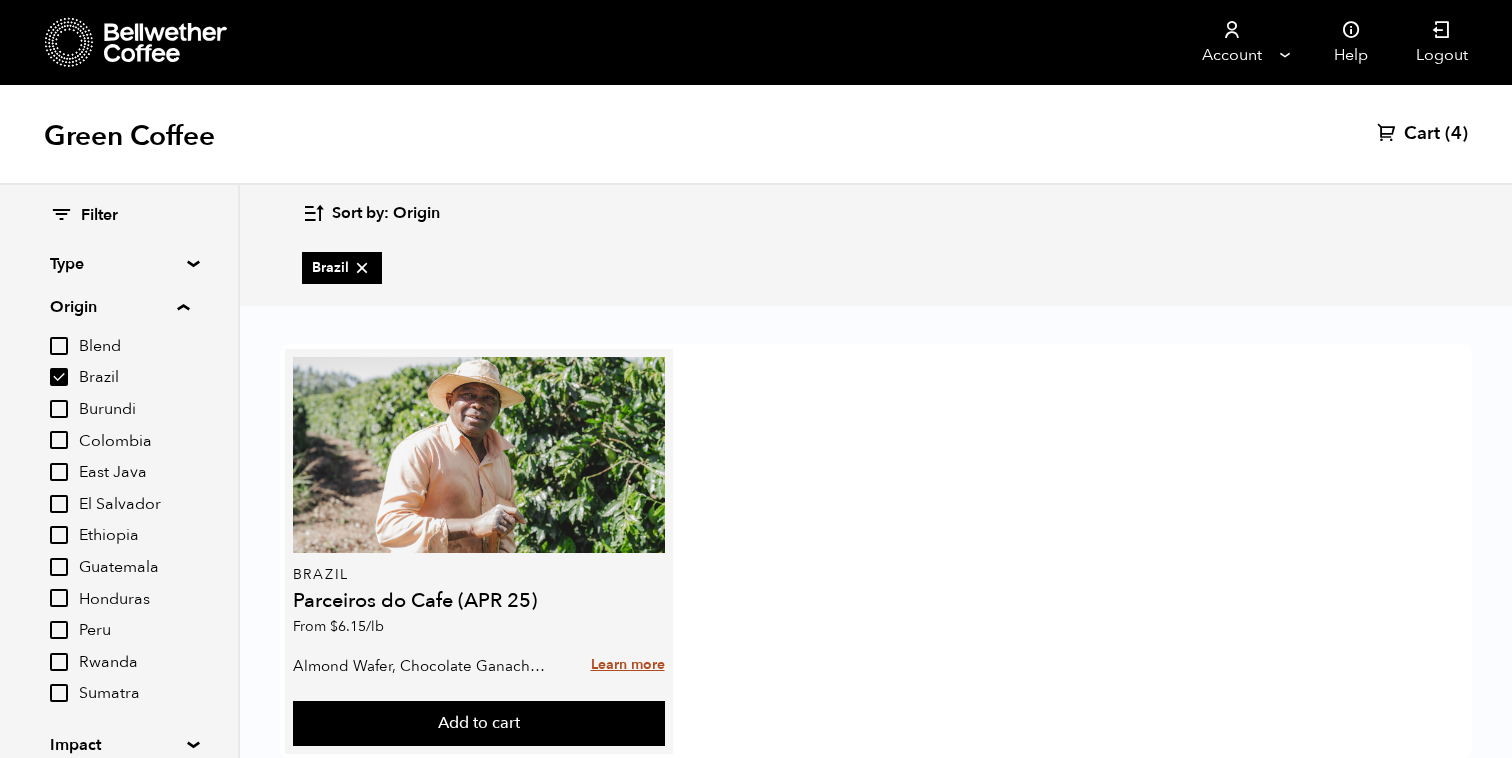 click on "Learn more" at bounding box center [628, 665] 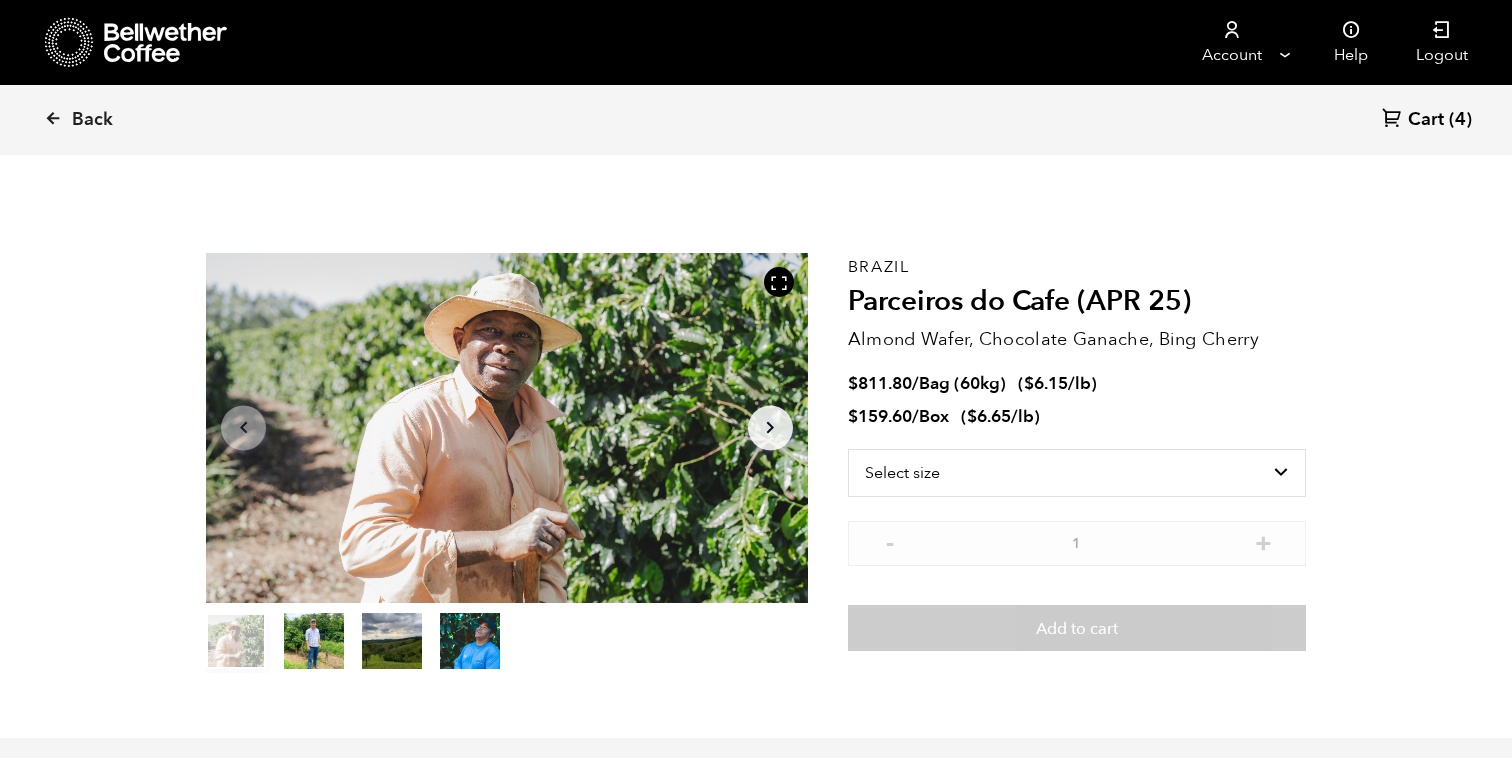 scroll, scrollTop: 0, scrollLeft: 0, axis: both 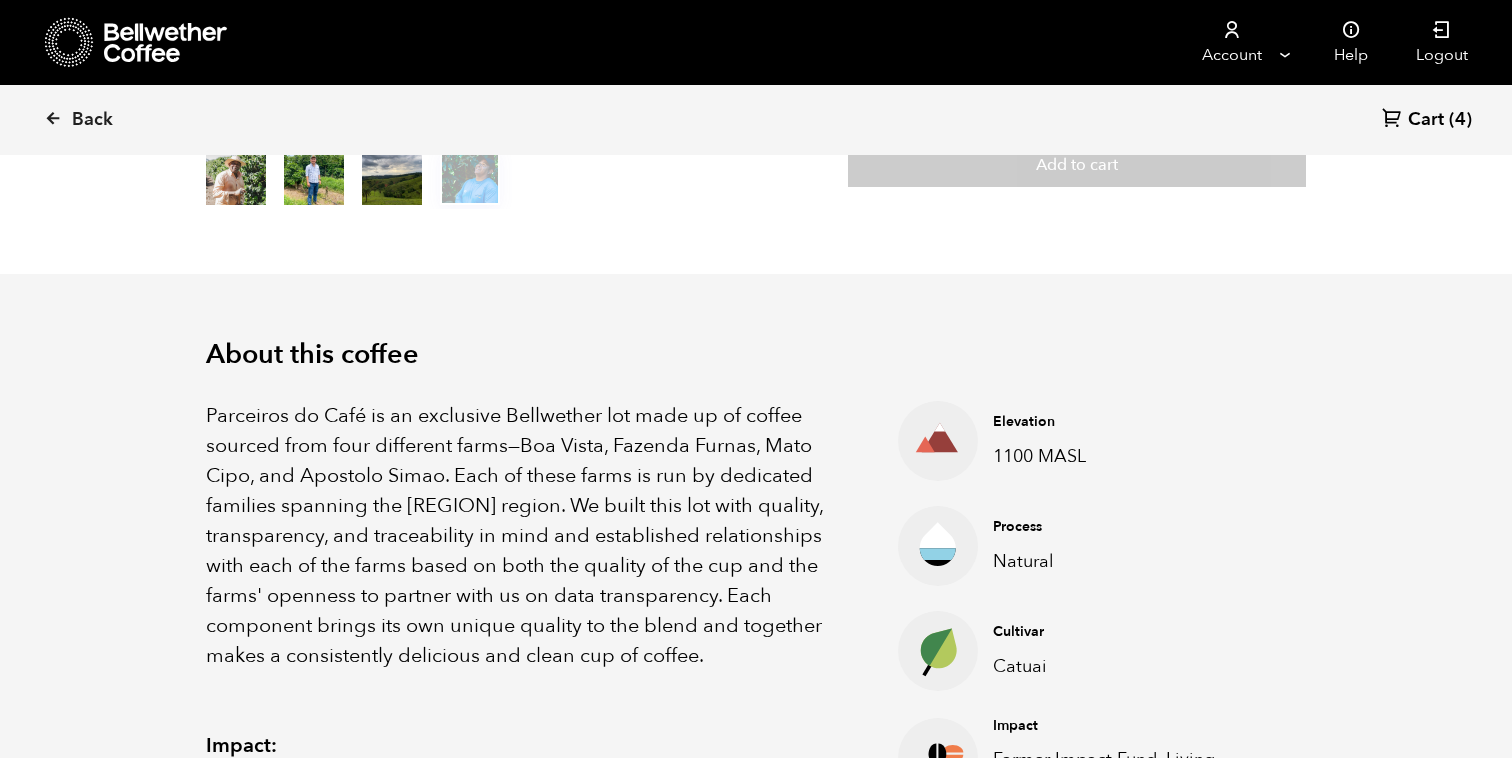 drag, startPoint x: 481, startPoint y: 478, endPoint x: 336, endPoint y: 491, distance: 145.58159 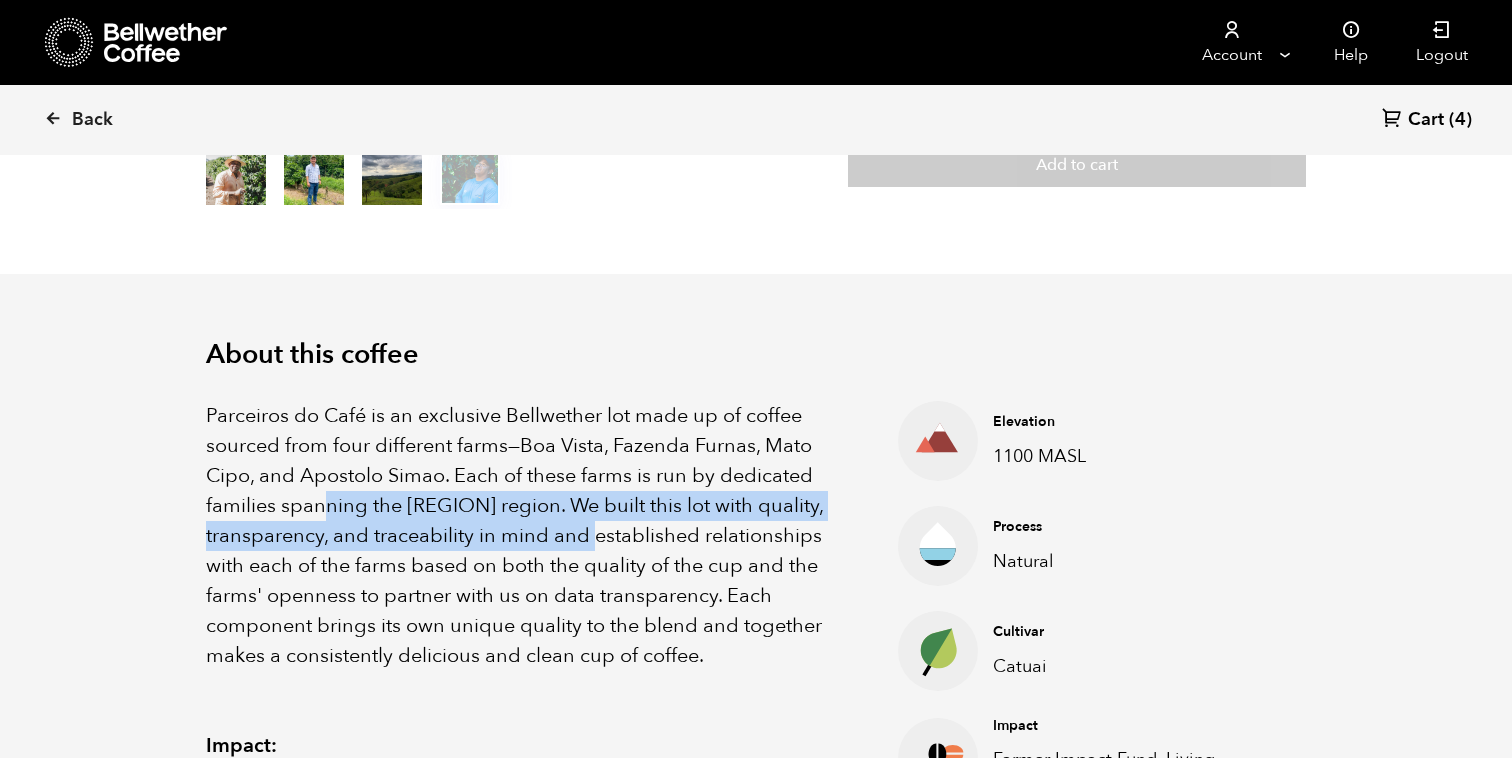 drag, startPoint x: 326, startPoint y: 502, endPoint x: 625, endPoint y: 523, distance: 299.73654 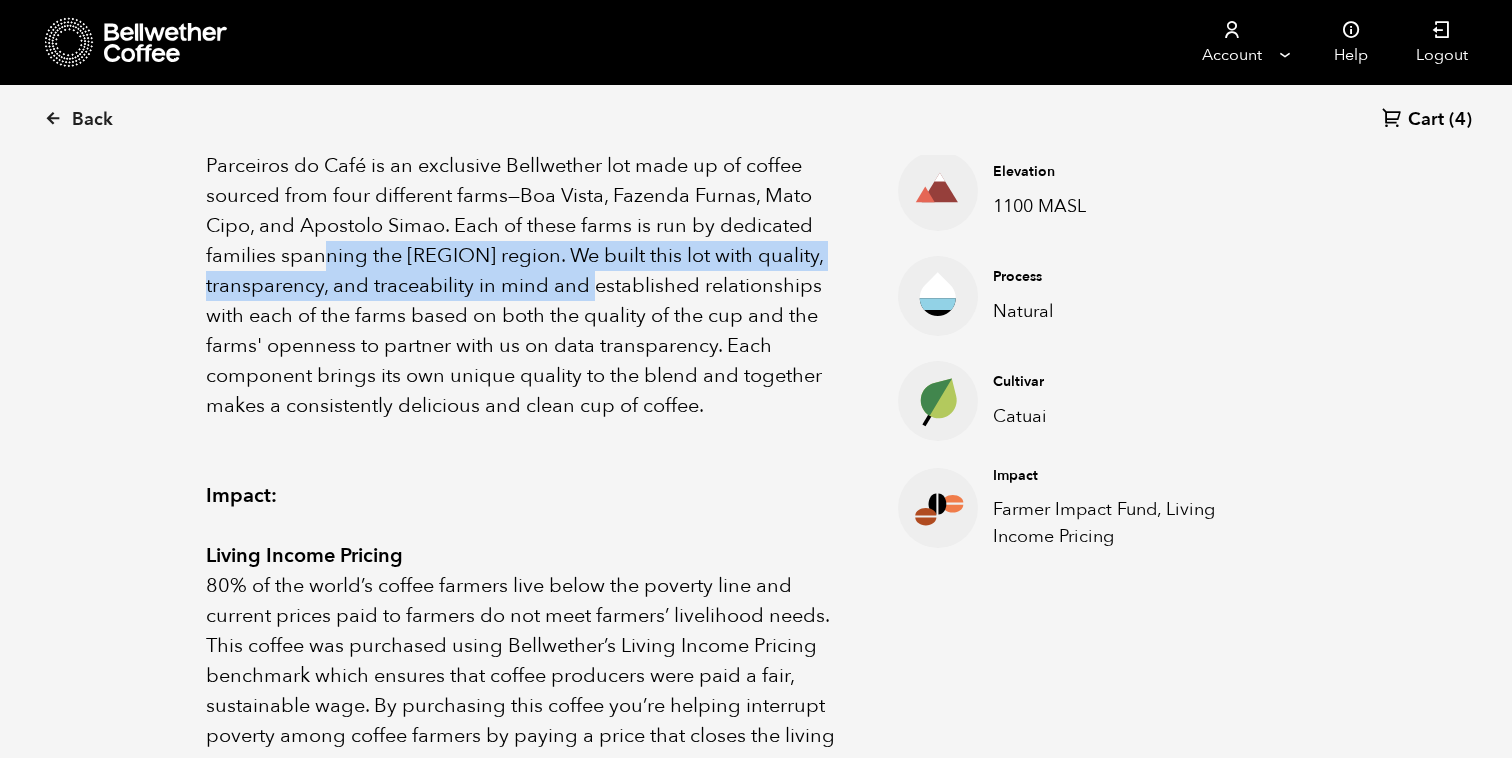 scroll, scrollTop: 0, scrollLeft: 0, axis: both 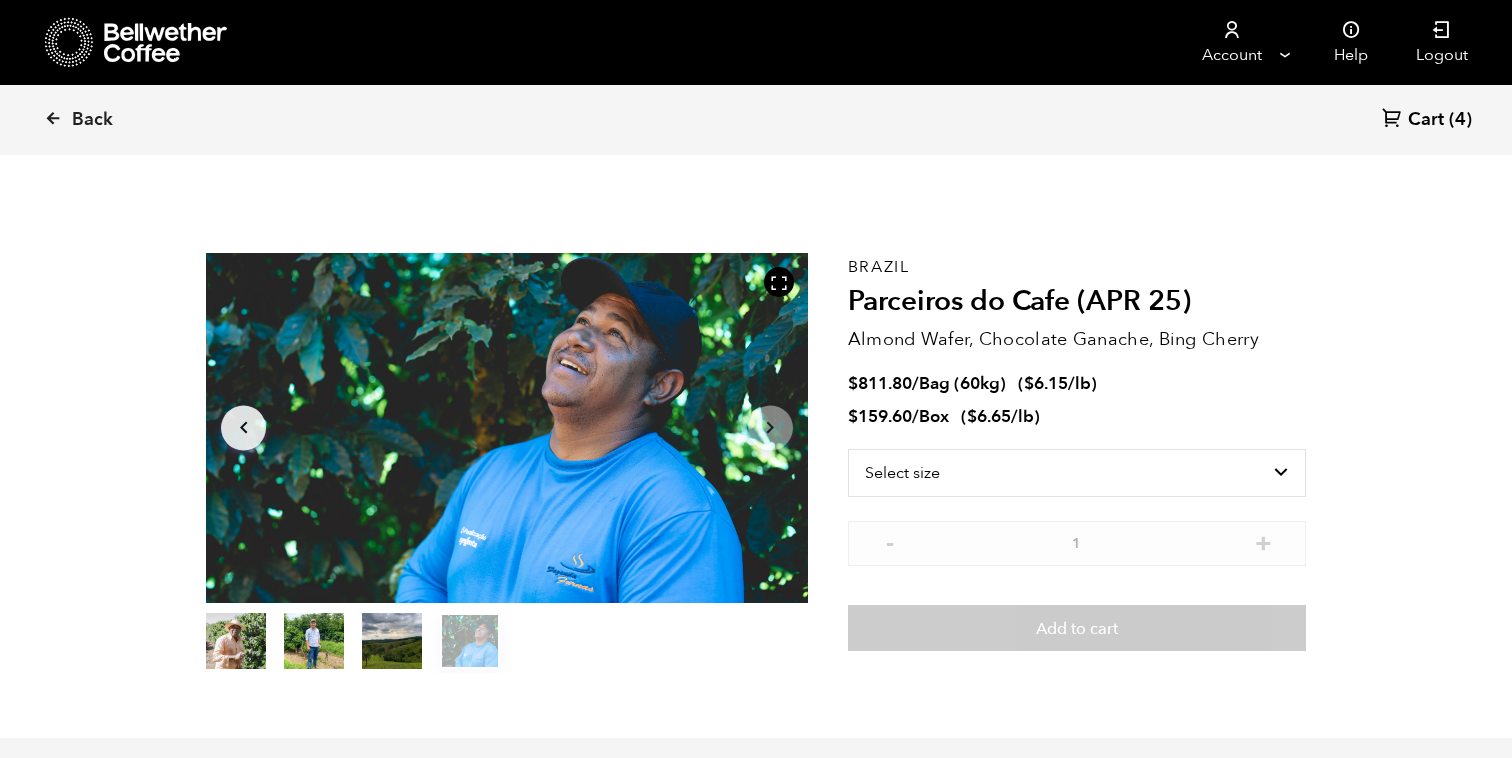 click on "item 0" at bounding box center (236, 645) 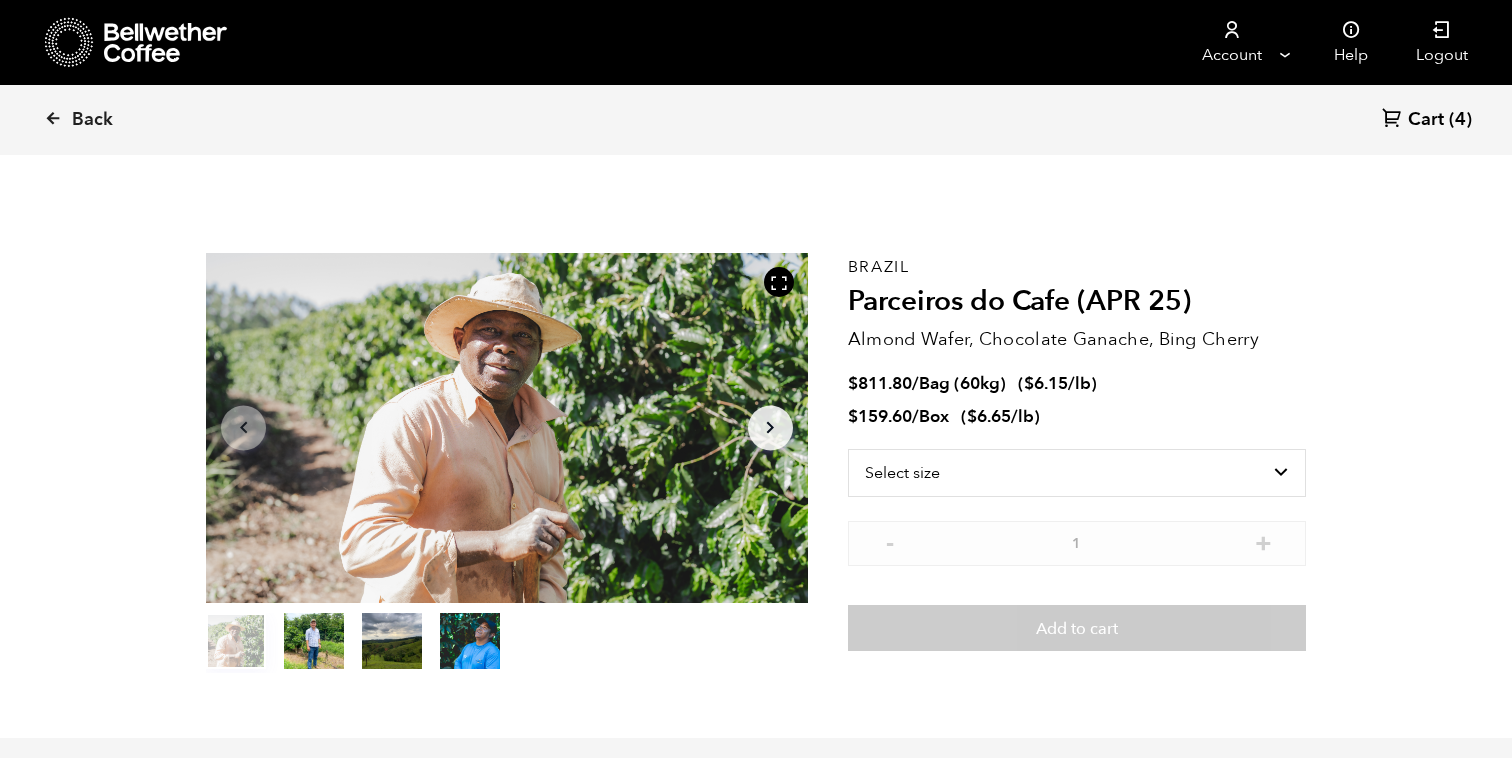 click on "item 1" at bounding box center [314, 645] 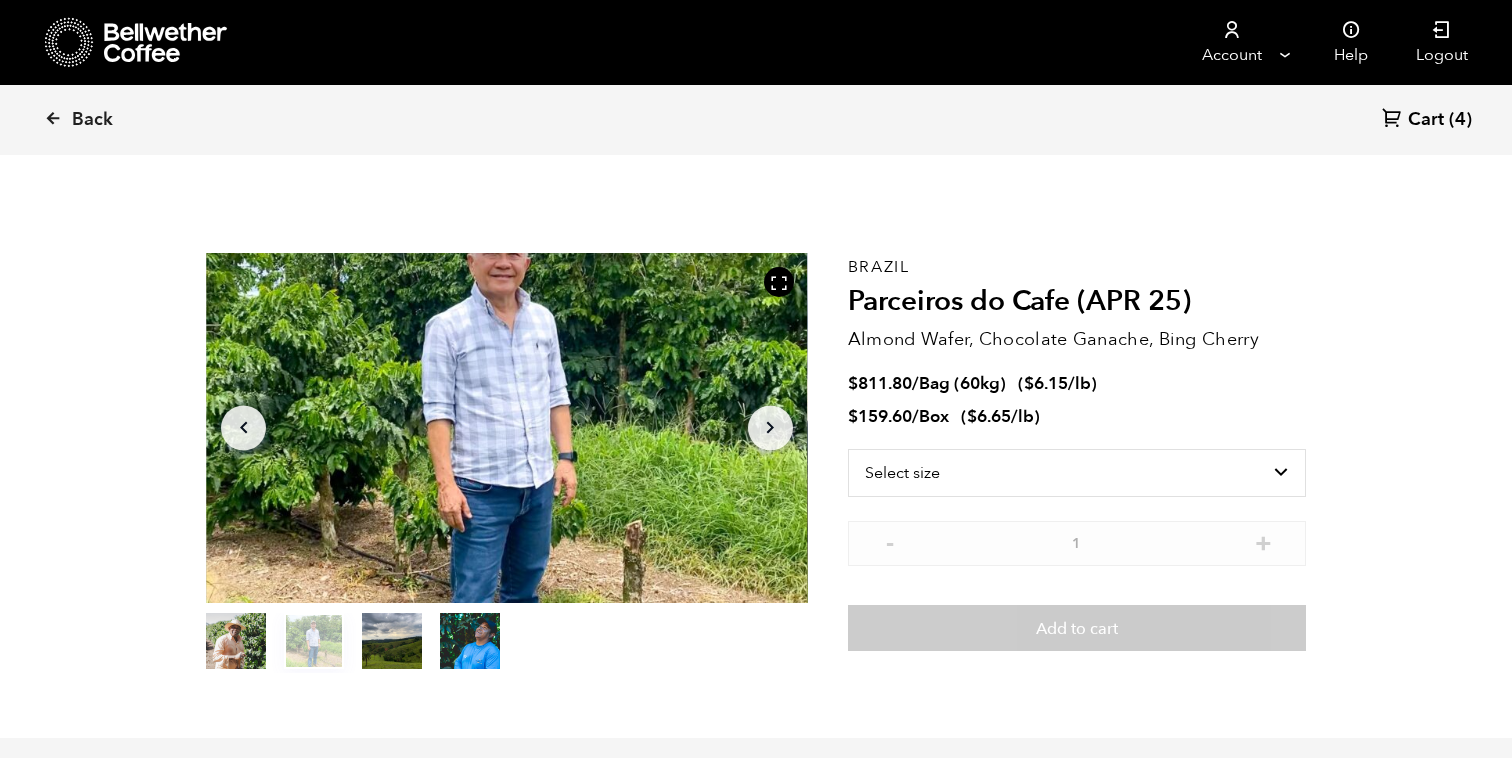 click on "item 2" at bounding box center (392, 645) 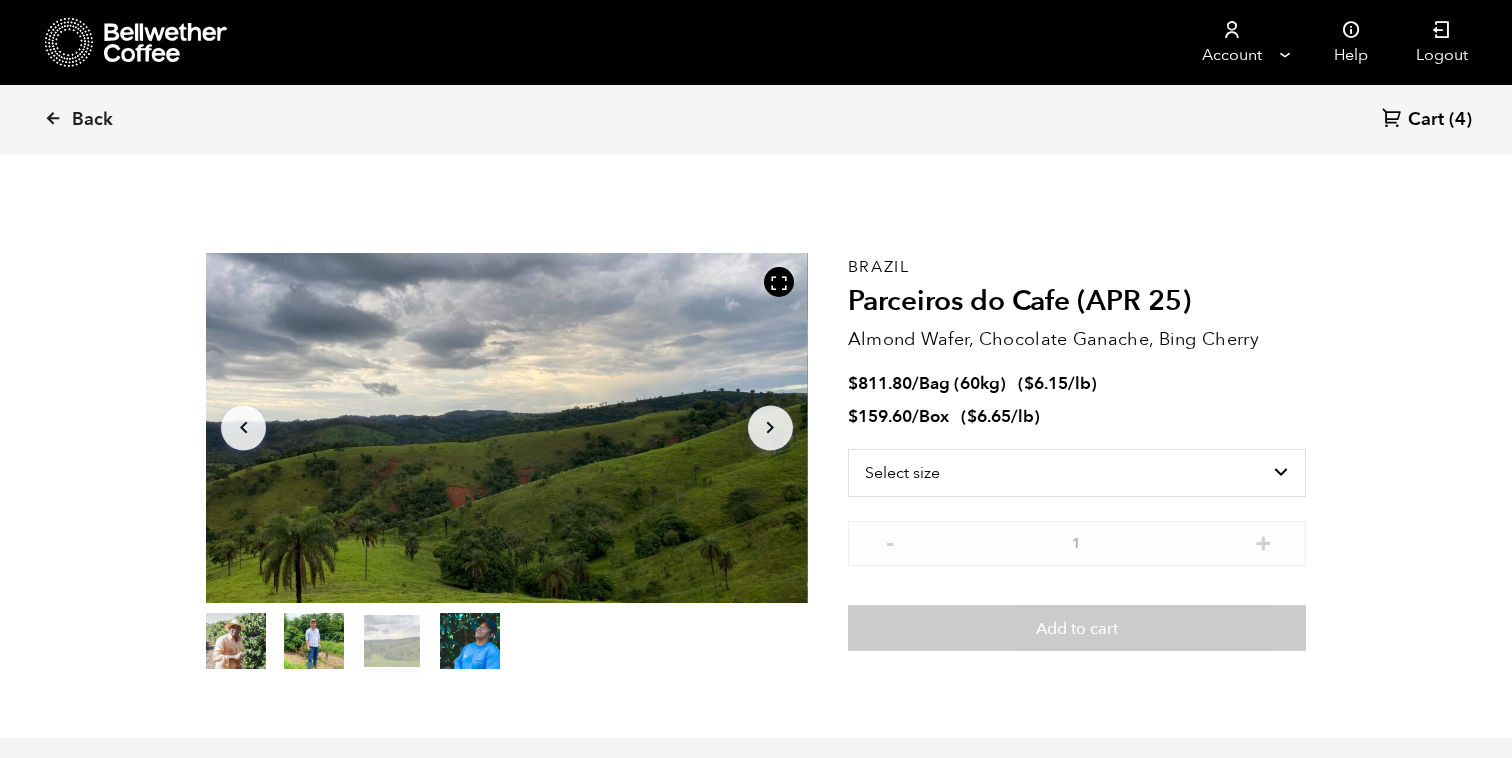 click on "item 3" at bounding box center (470, 645) 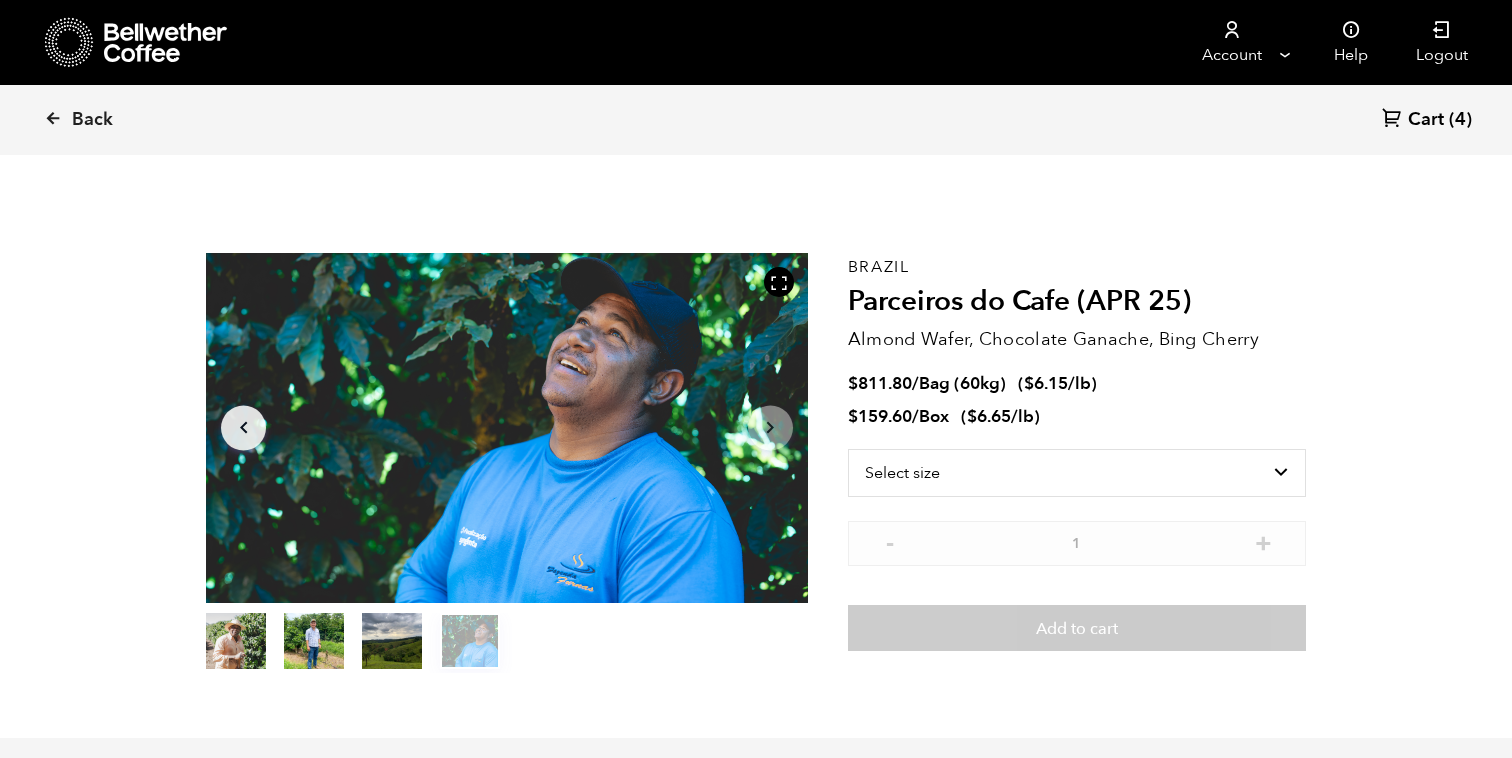click on "item 2" at bounding box center [392, 645] 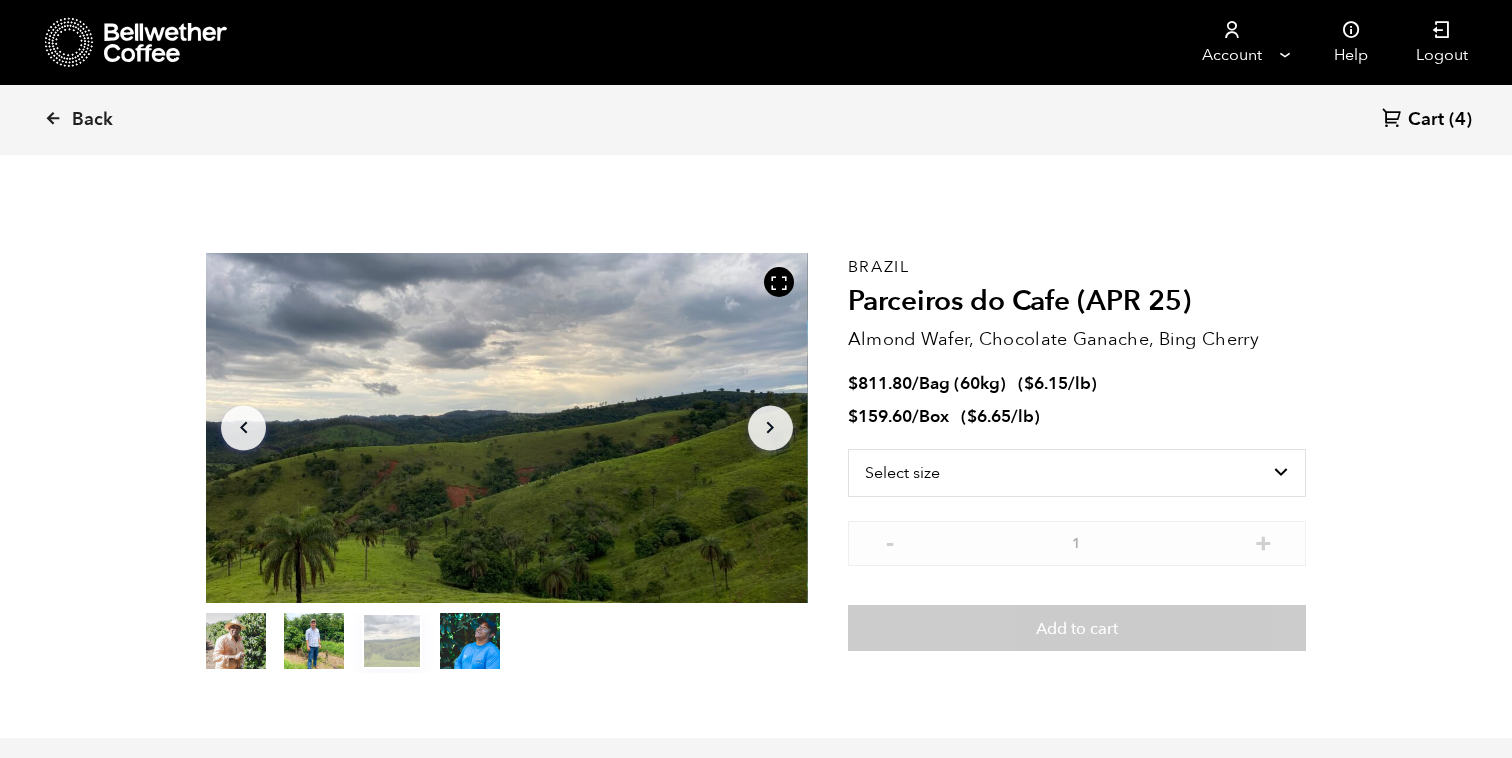 click on "item 1" at bounding box center [314, 645] 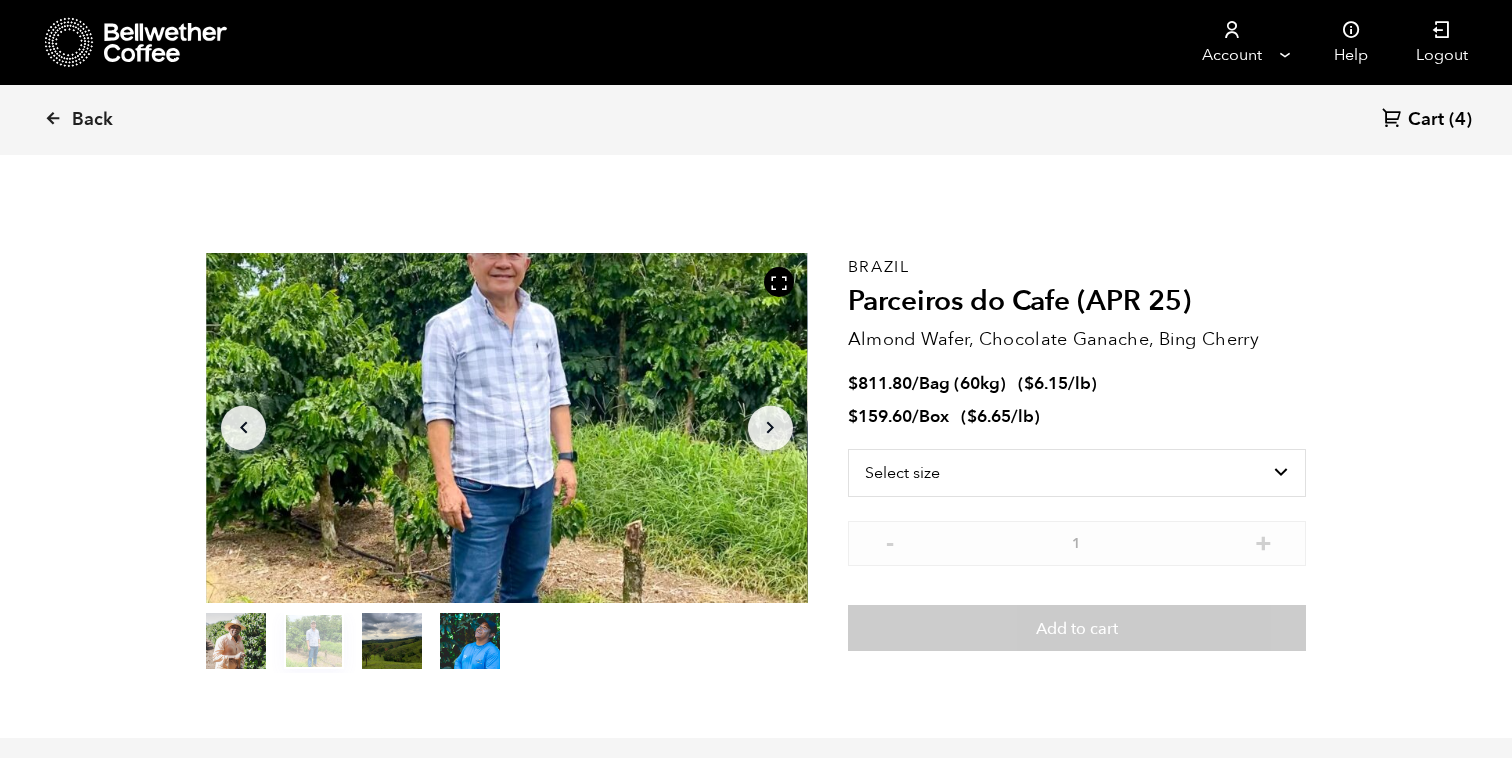 click on "item 0" at bounding box center (236, 645) 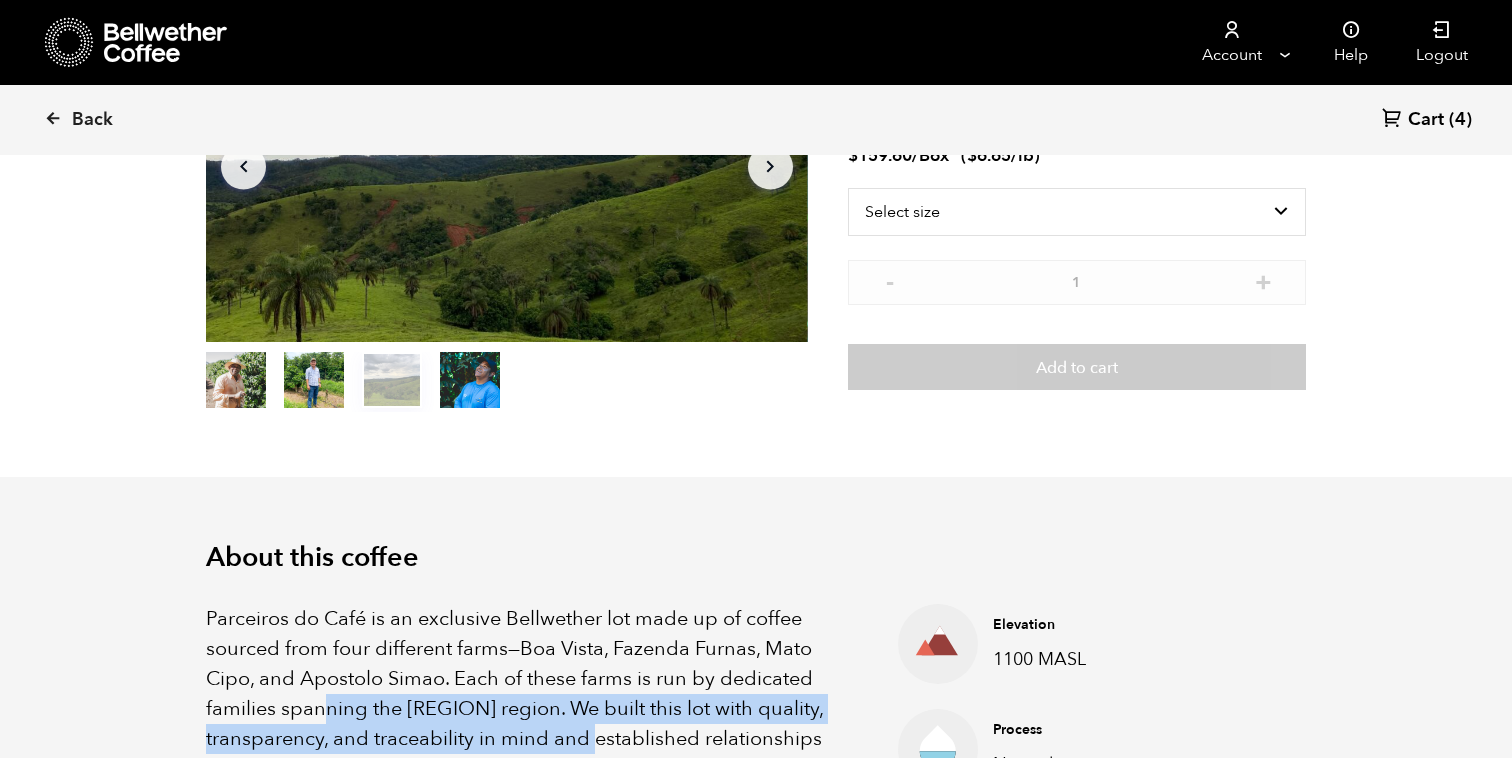 scroll, scrollTop: 529, scrollLeft: 0, axis: vertical 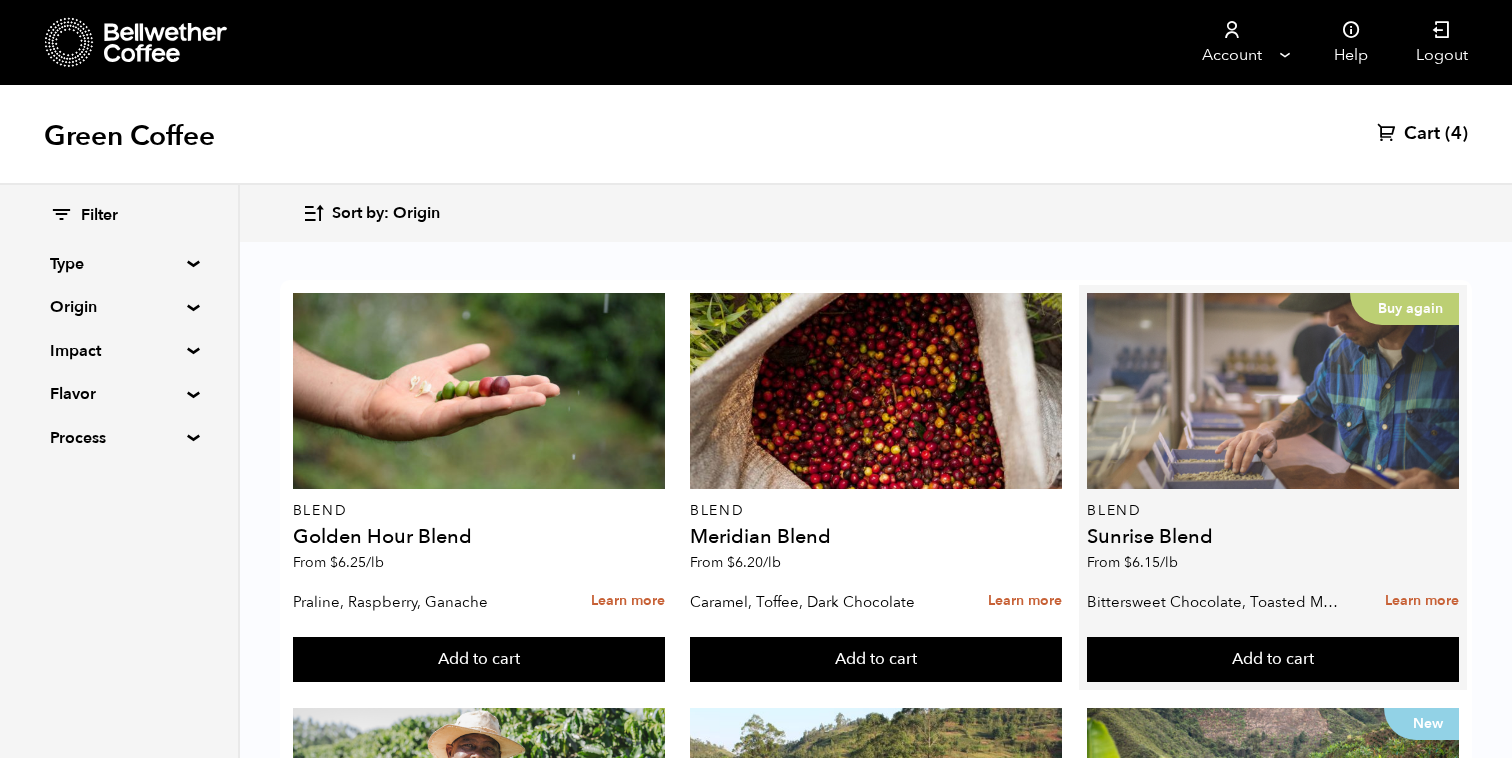 click on "Buy again" at bounding box center [1273, 391] 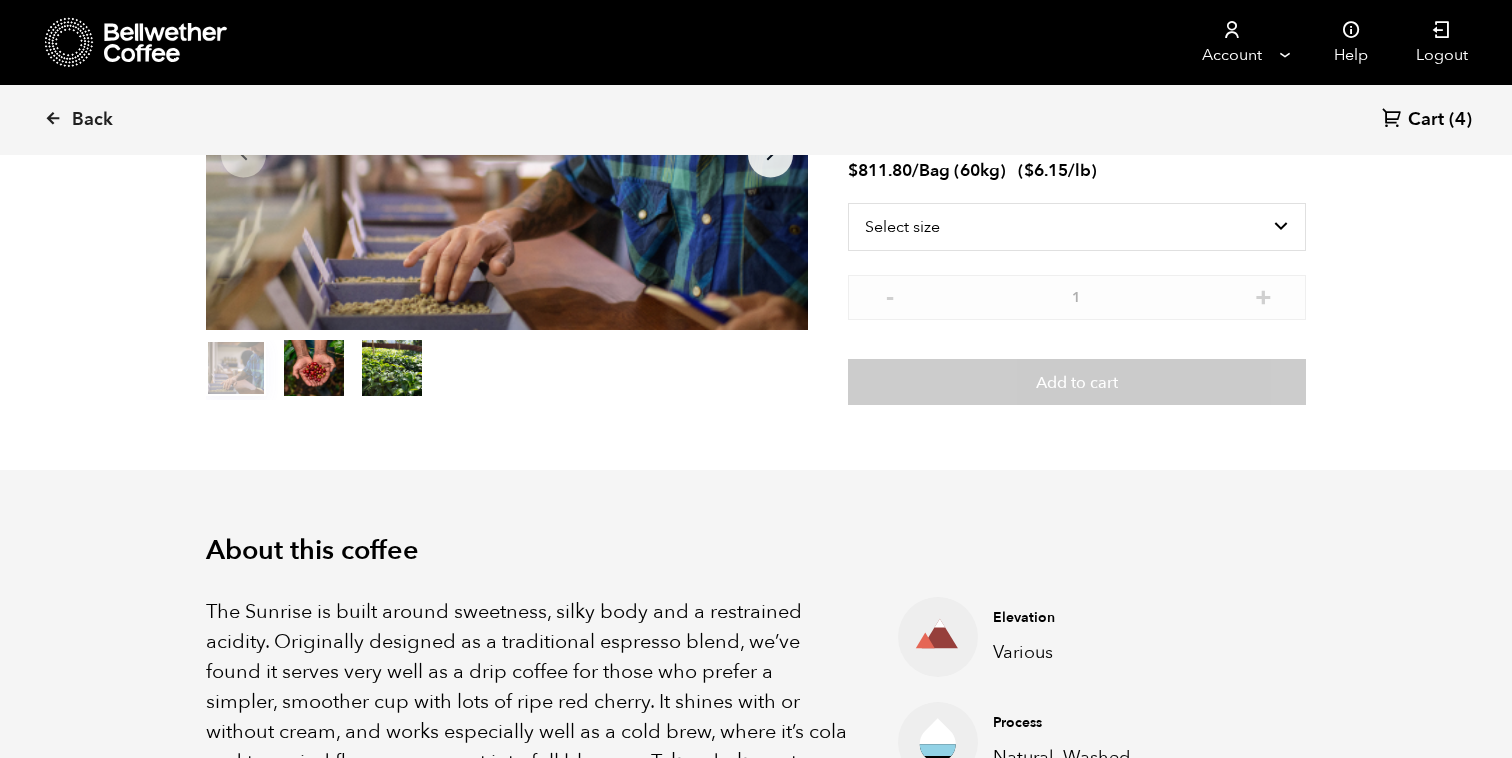 scroll, scrollTop: 464, scrollLeft: 0, axis: vertical 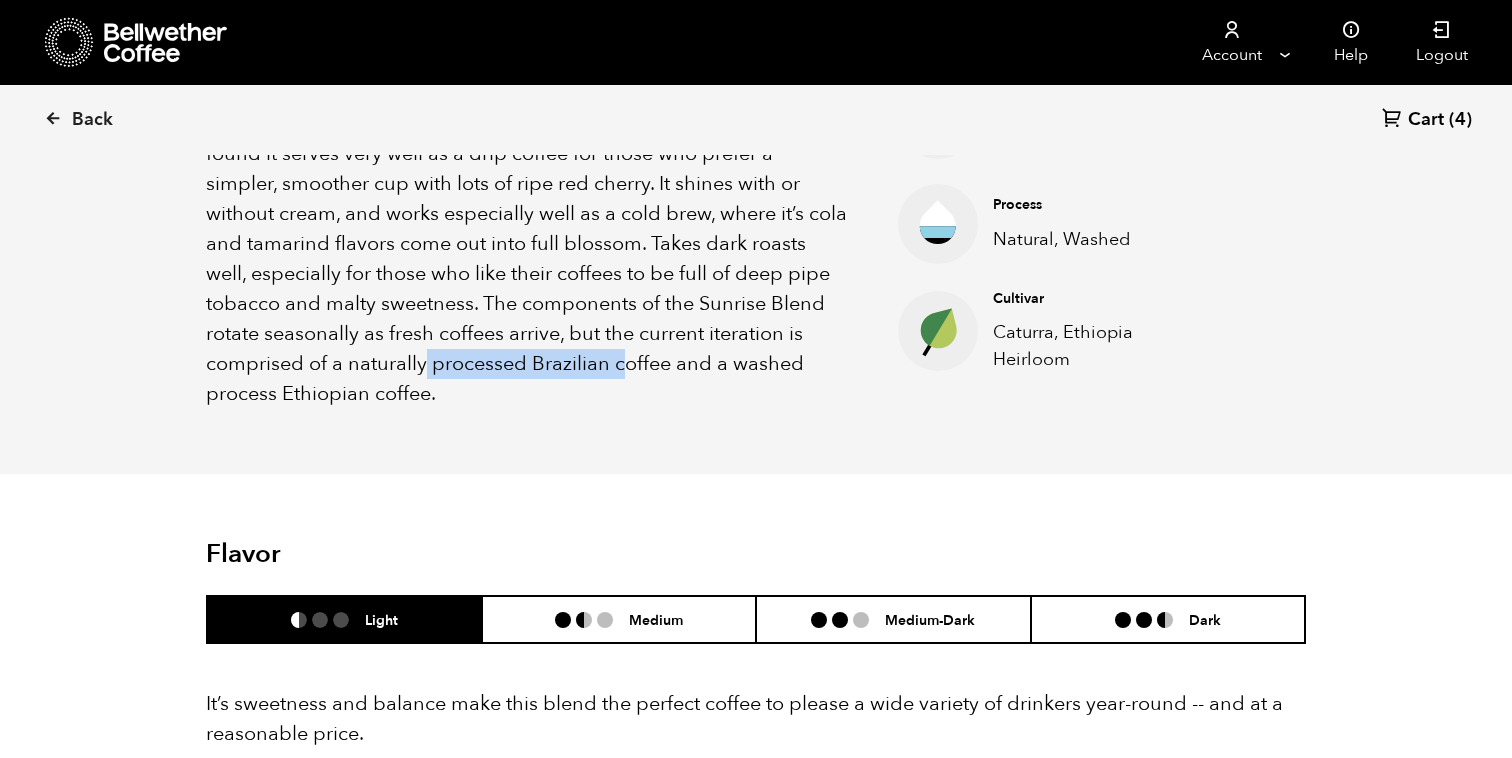 drag, startPoint x: 426, startPoint y: 364, endPoint x: 617, endPoint y: 372, distance: 191.16747 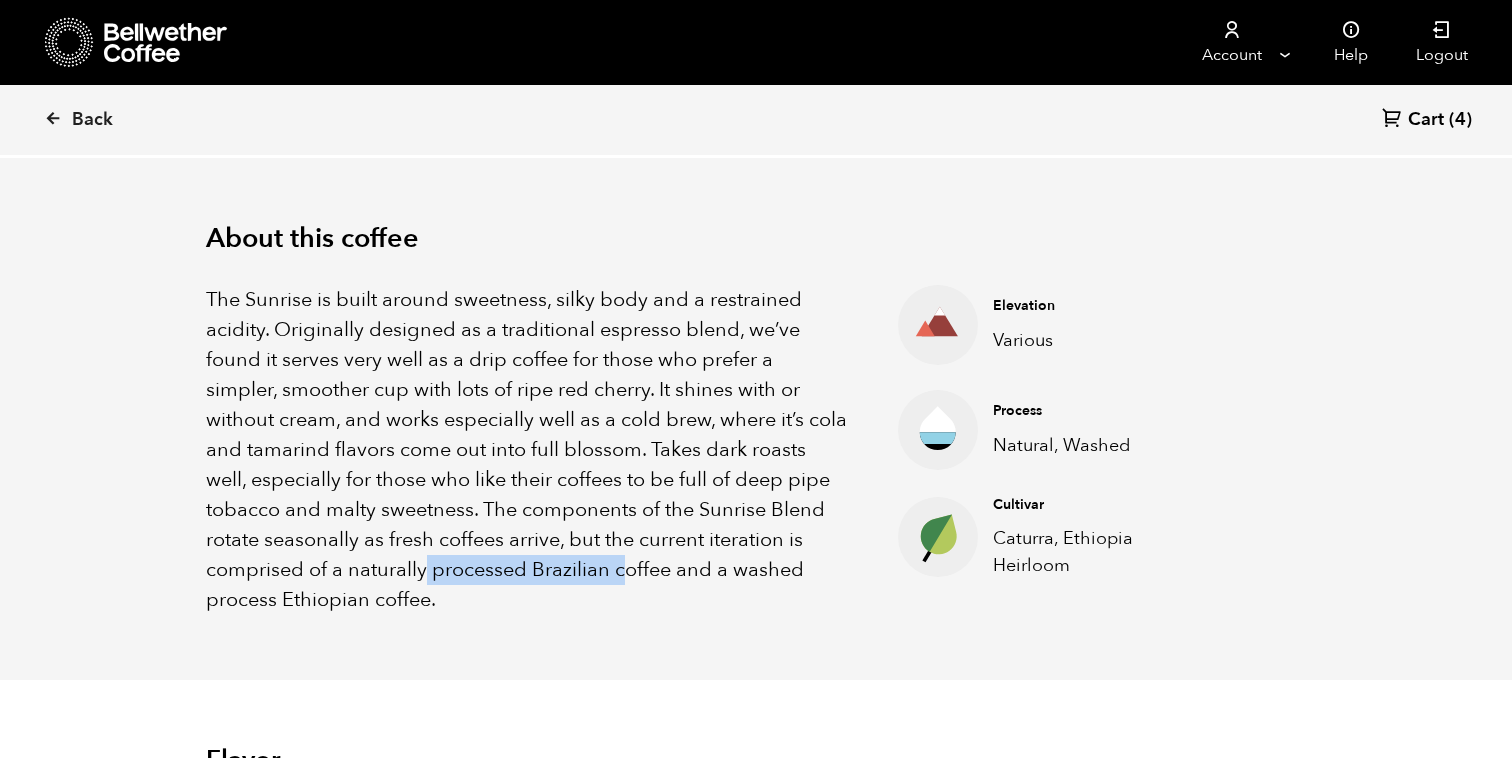 scroll, scrollTop: 0, scrollLeft: 0, axis: both 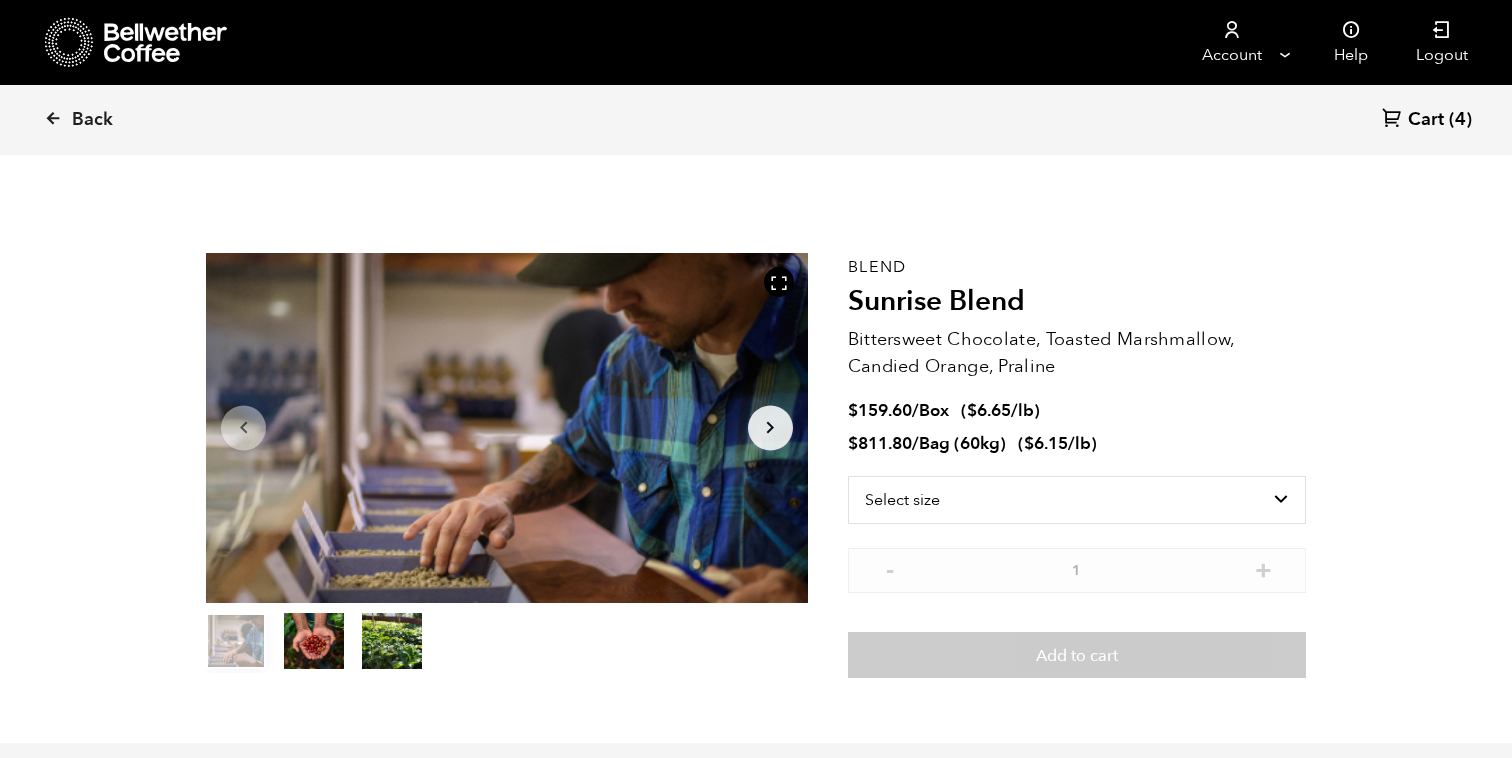 click on "Arrow Right" at bounding box center [770, 427] 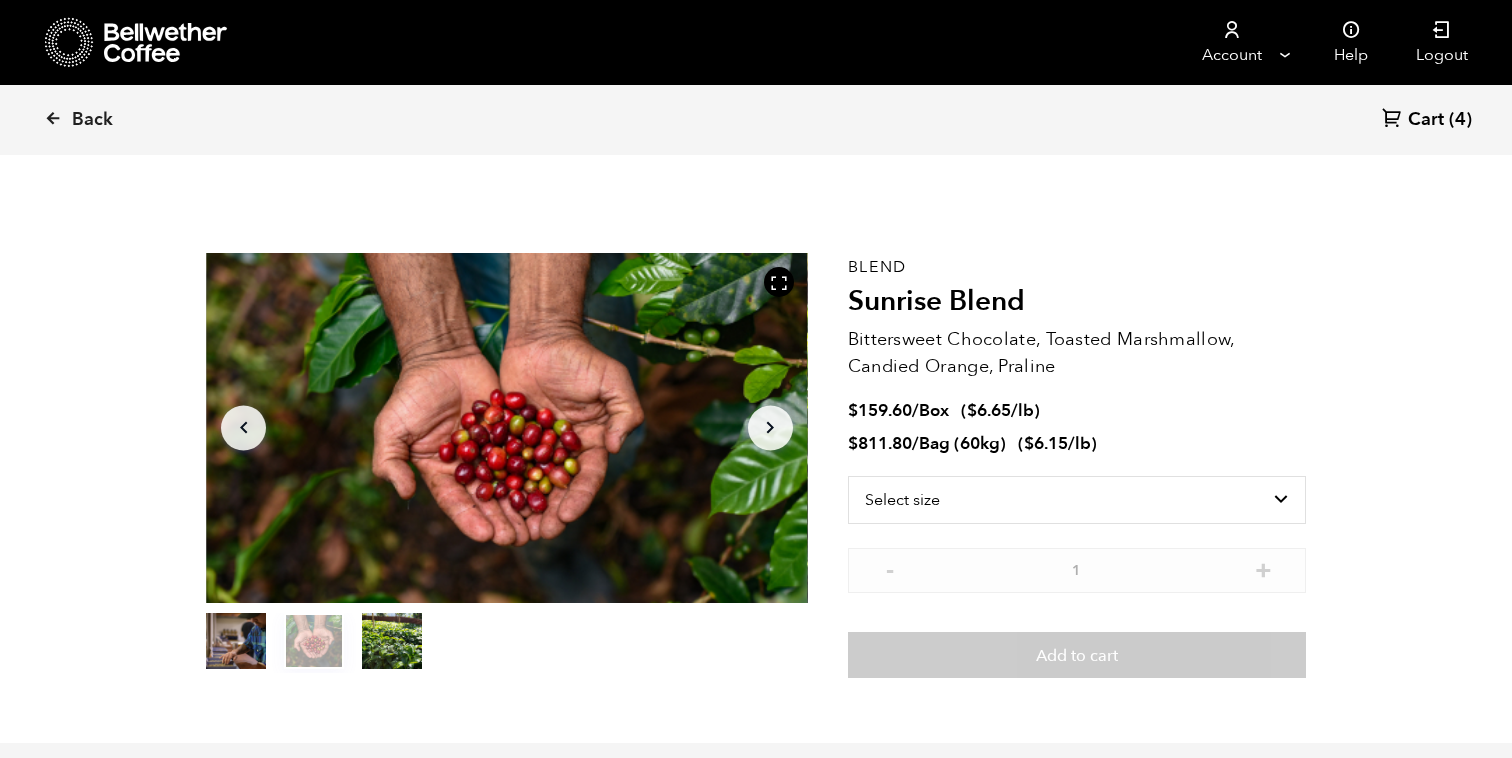 click on "Arrow Right" 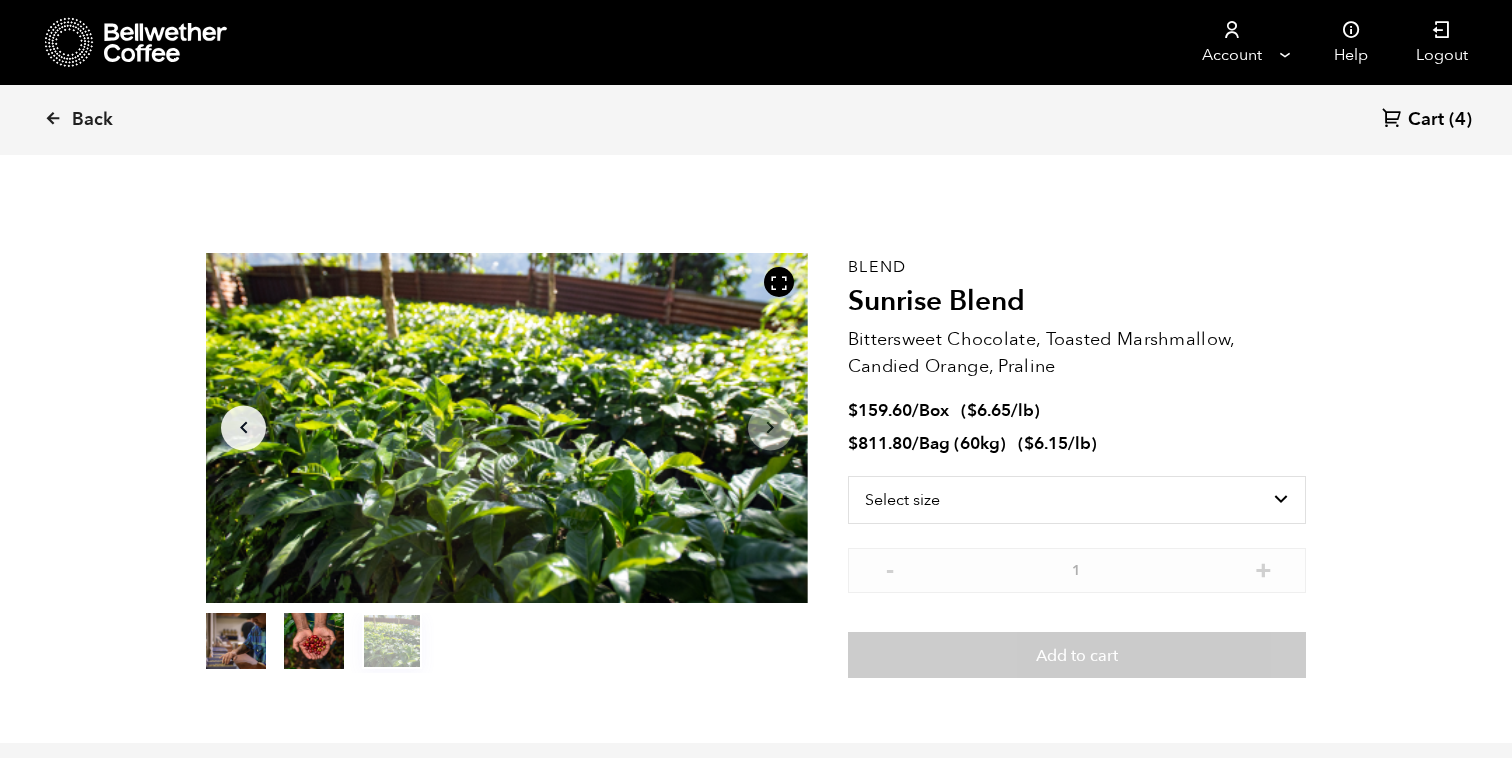 click on "Arrow Left" 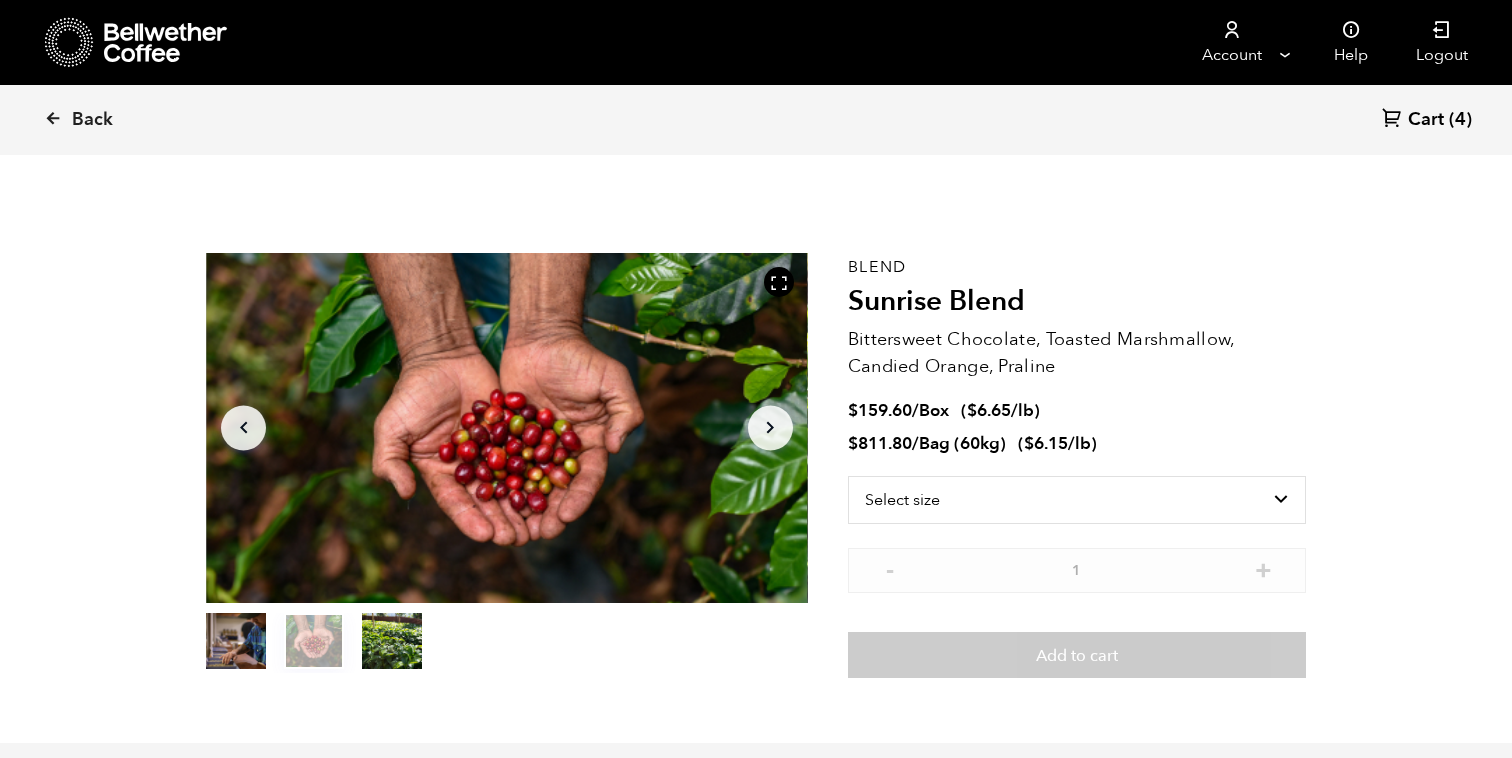 click on "Arrow Left" 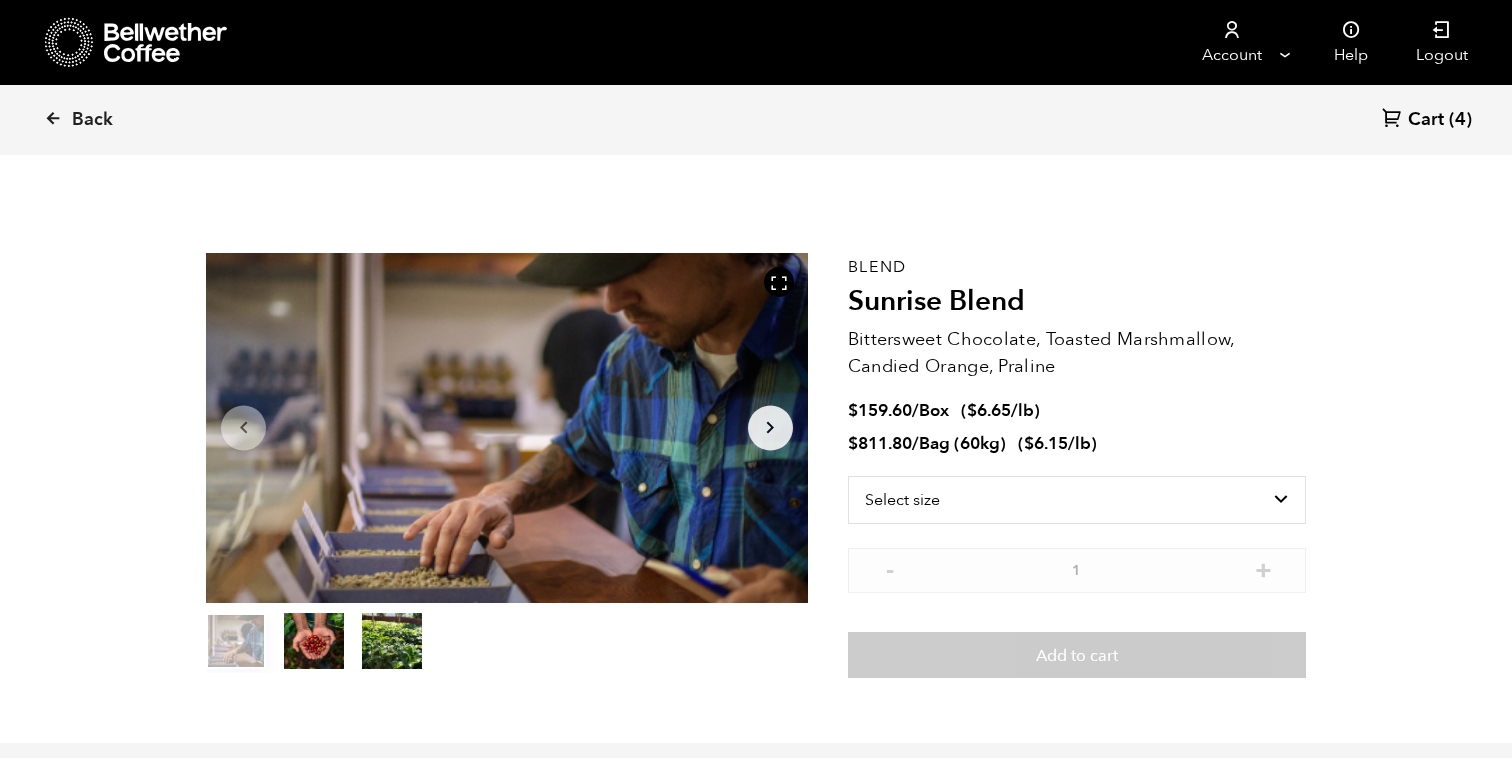 click at bounding box center (507, 428) 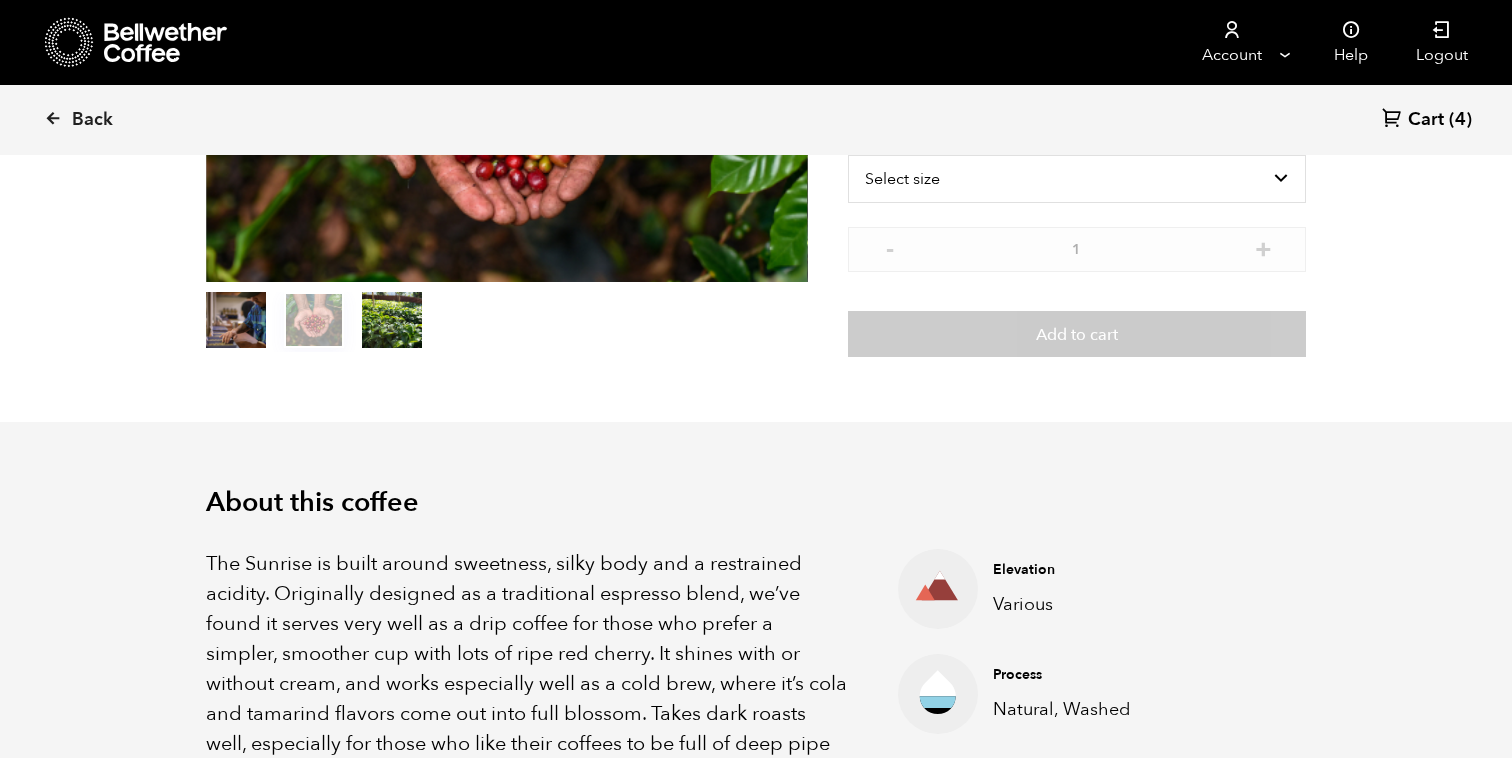 scroll, scrollTop: 572, scrollLeft: 0, axis: vertical 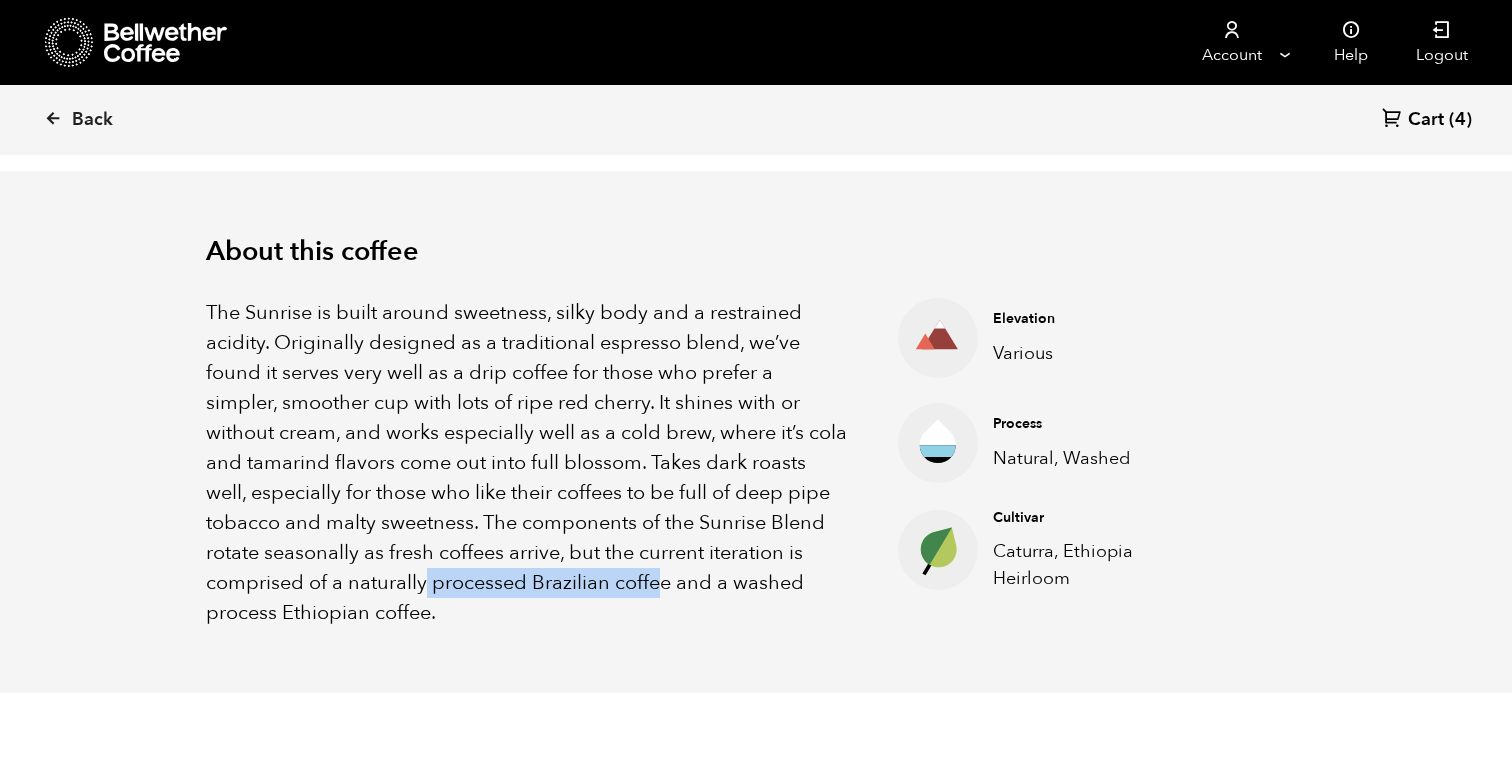 drag, startPoint x: 423, startPoint y: 583, endPoint x: 657, endPoint y: 592, distance: 234.17302 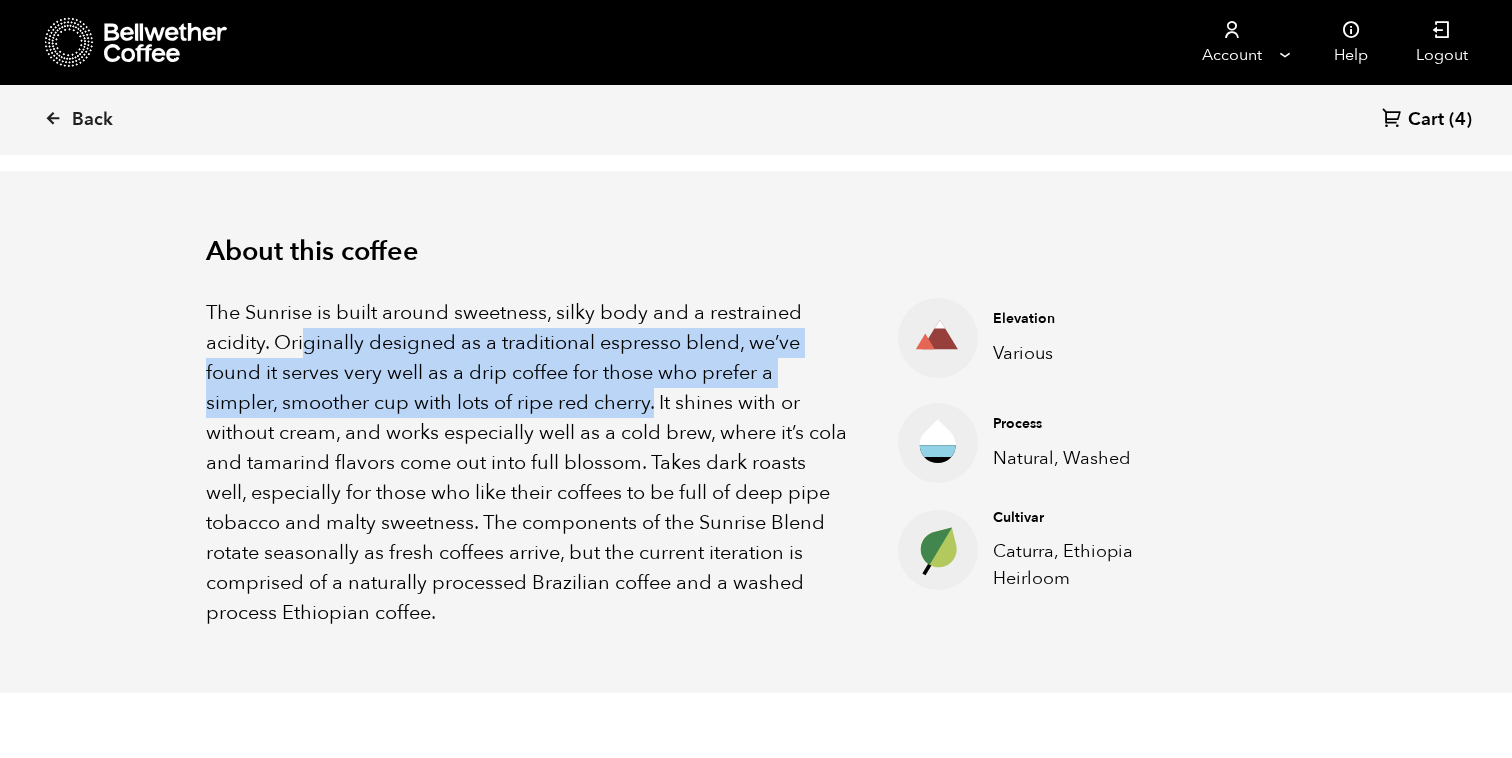 drag, startPoint x: 302, startPoint y: 349, endPoint x: 656, endPoint y: 401, distance: 357.79883 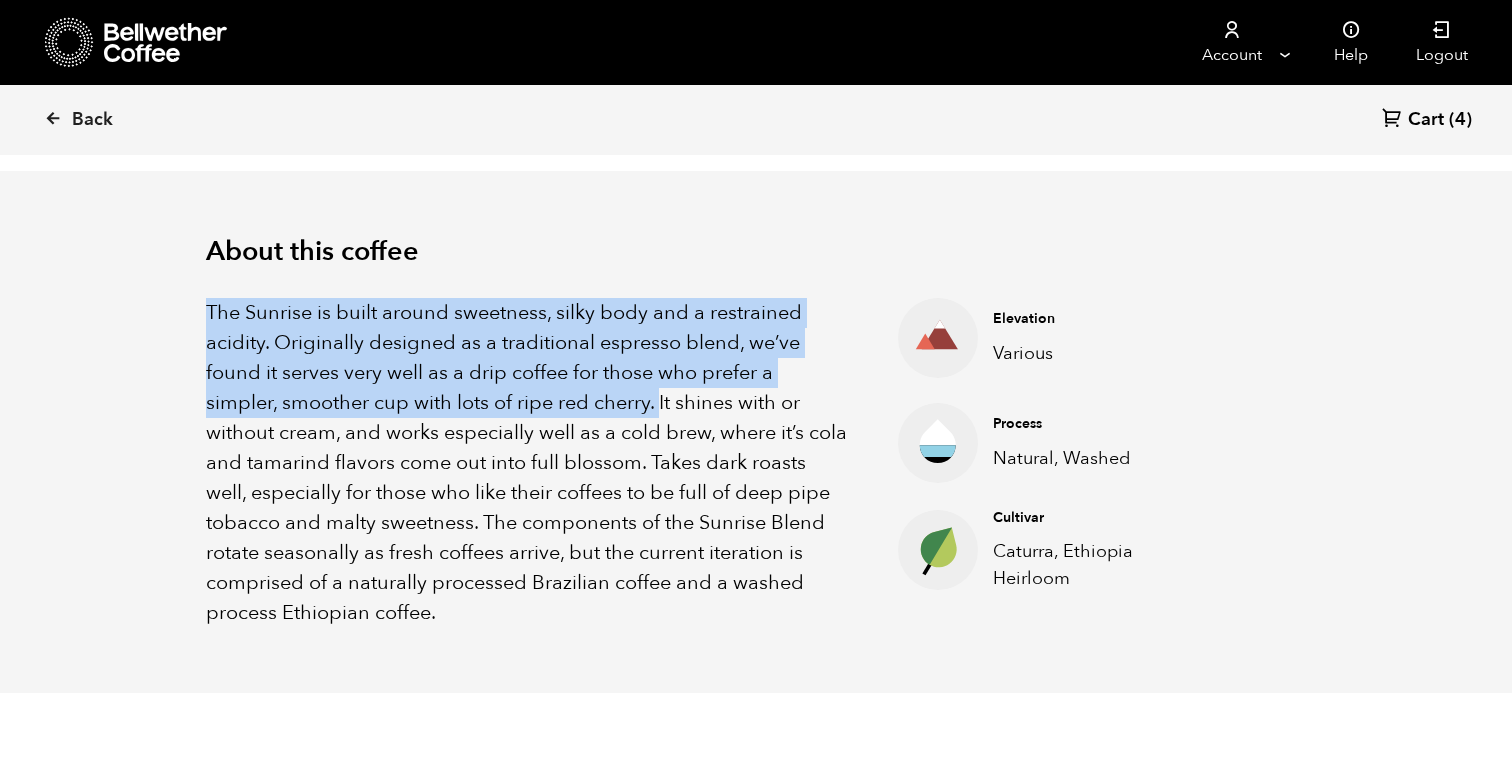 drag, startPoint x: 656, startPoint y: 401, endPoint x: 193, endPoint y: 302, distance: 473.46594 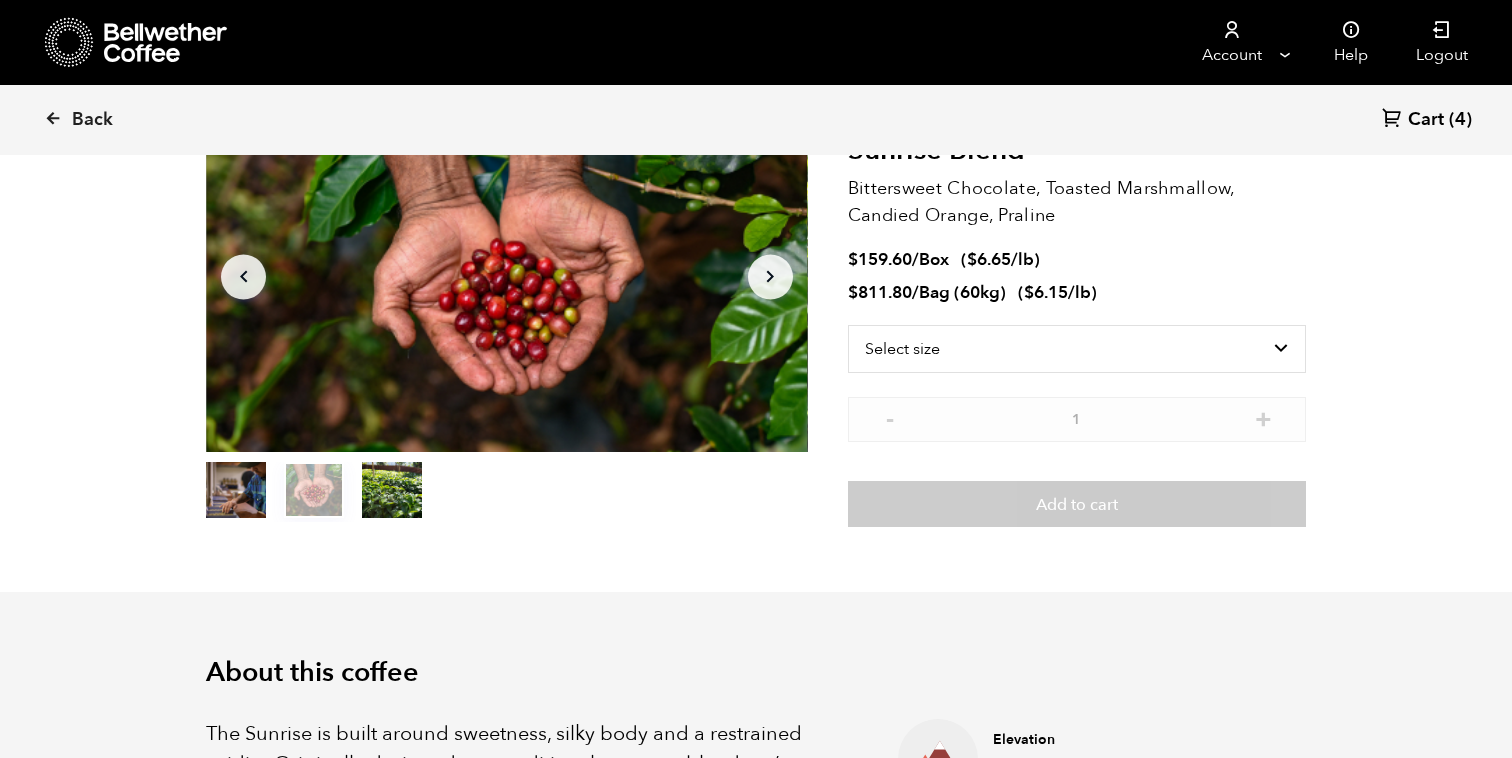 scroll, scrollTop: 0, scrollLeft: 0, axis: both 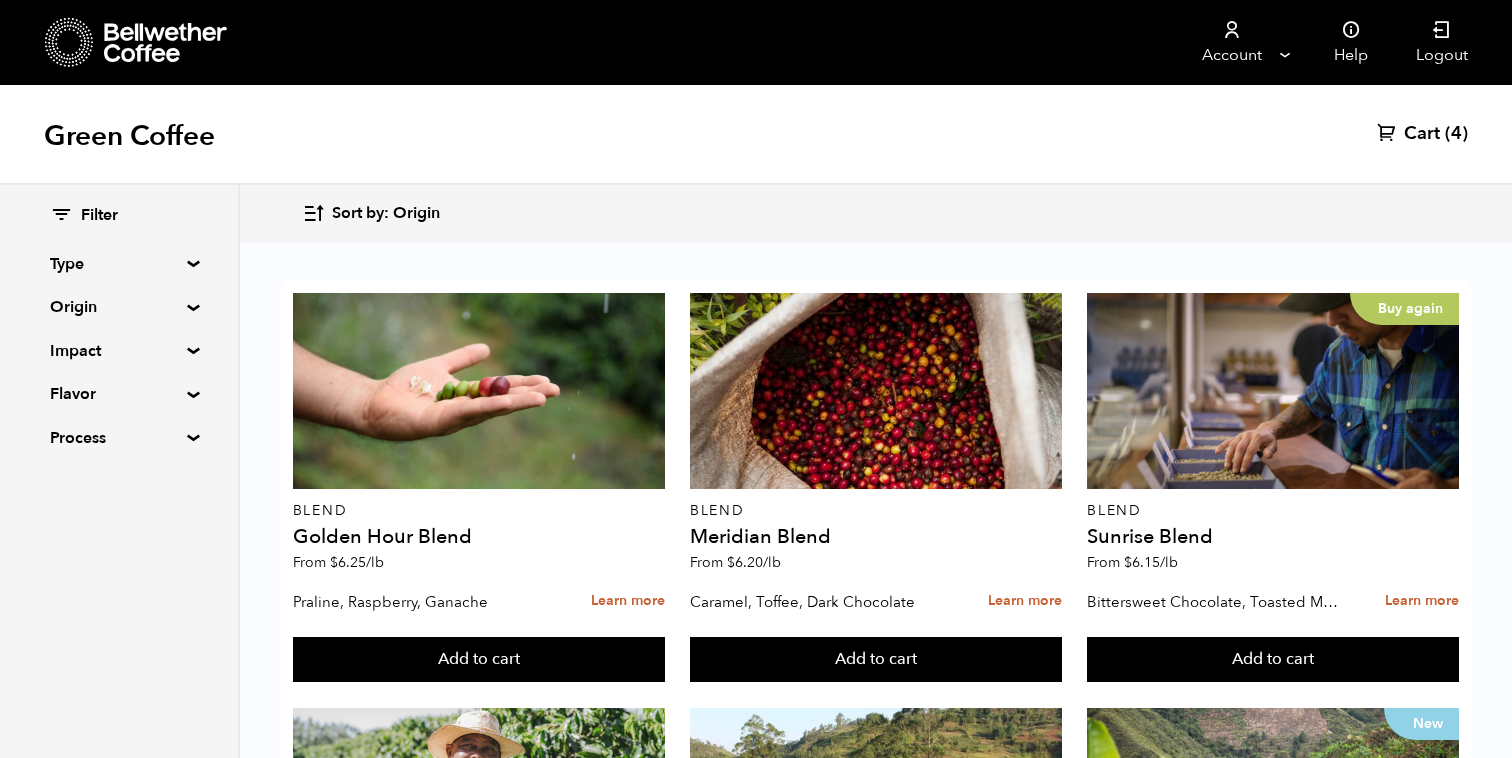 click on "Origin" at bounding box center [119, 307] 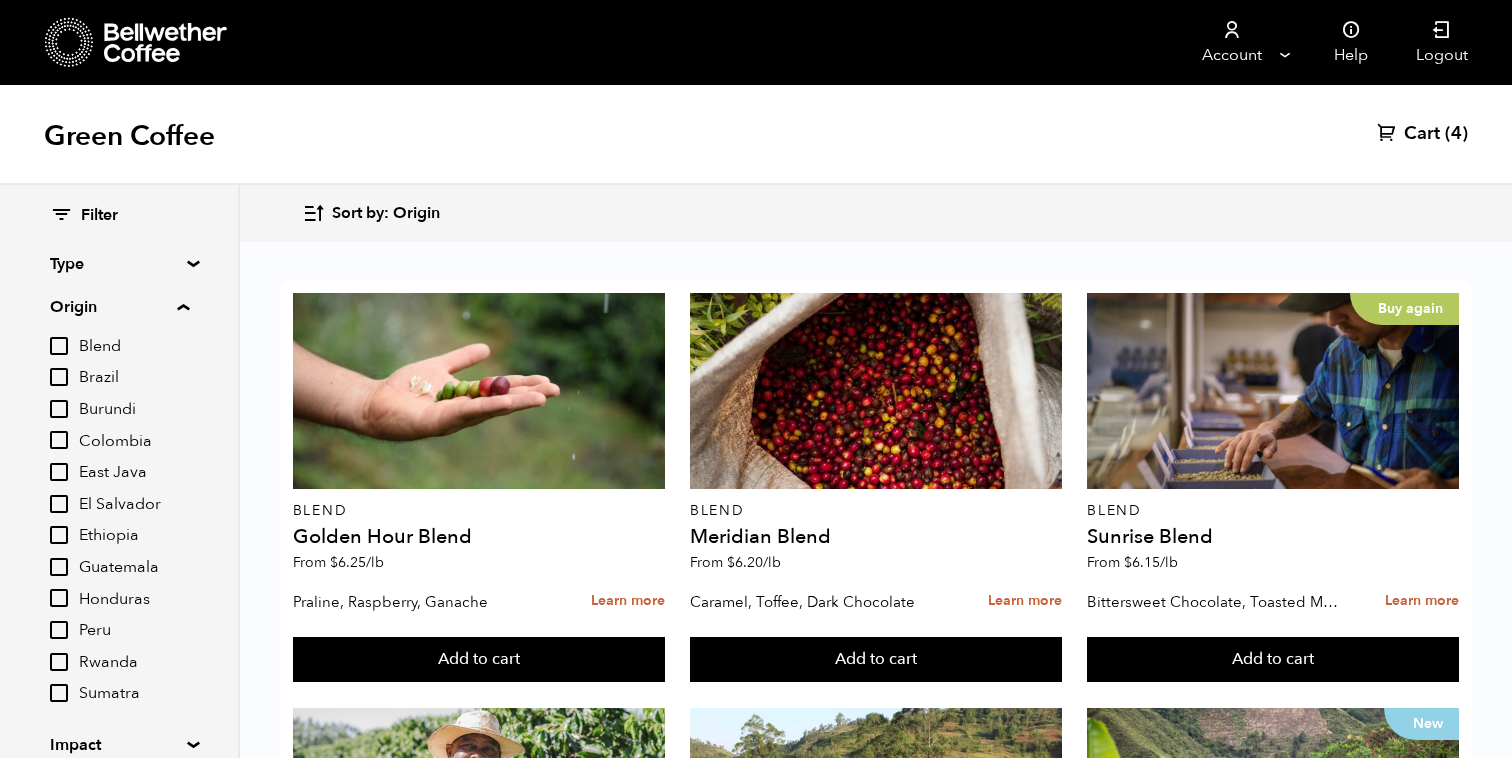 click on "Ethiopia" at bounding box center [59, 535] 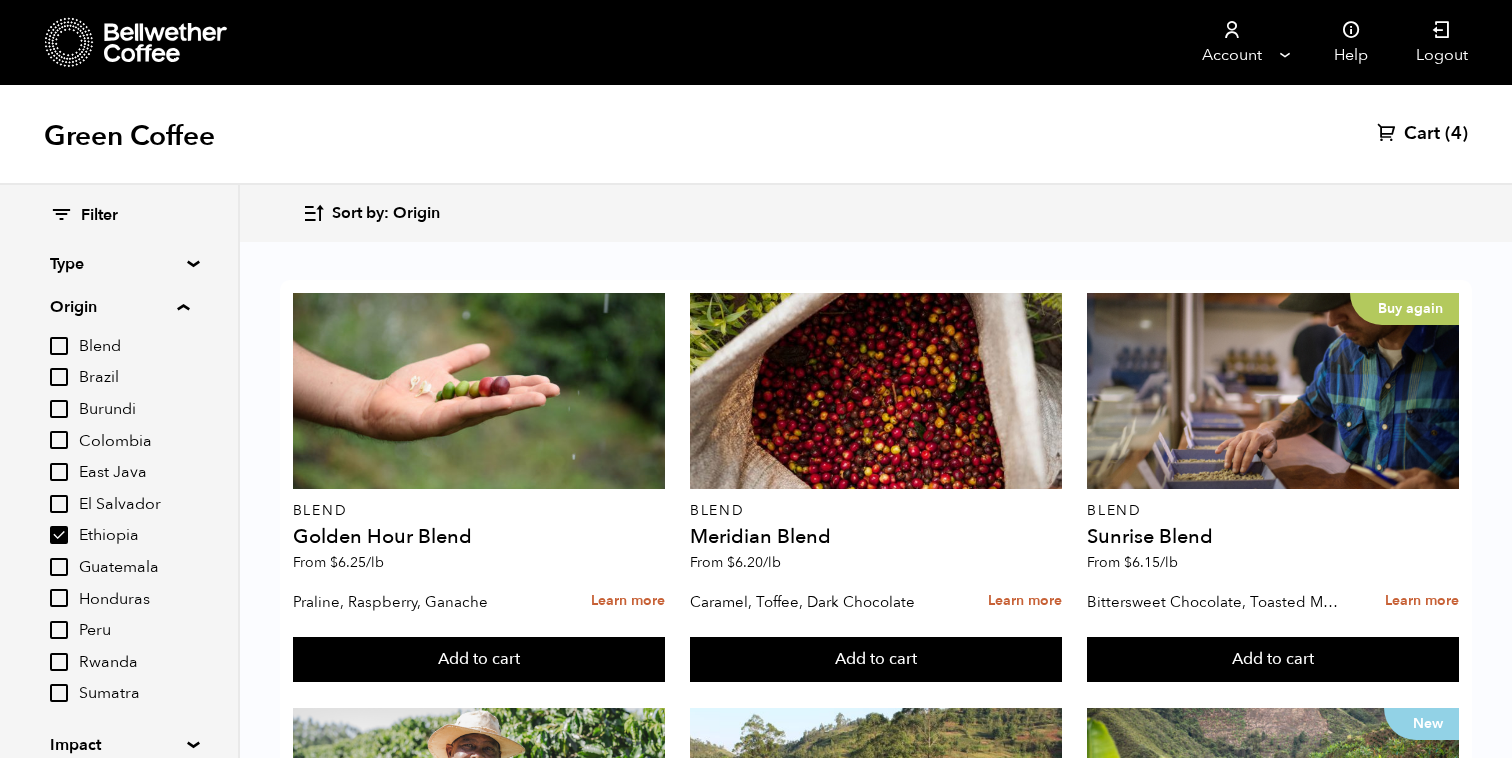 scroll, scrollTop: 0, scrollLeft: 0, axis: both 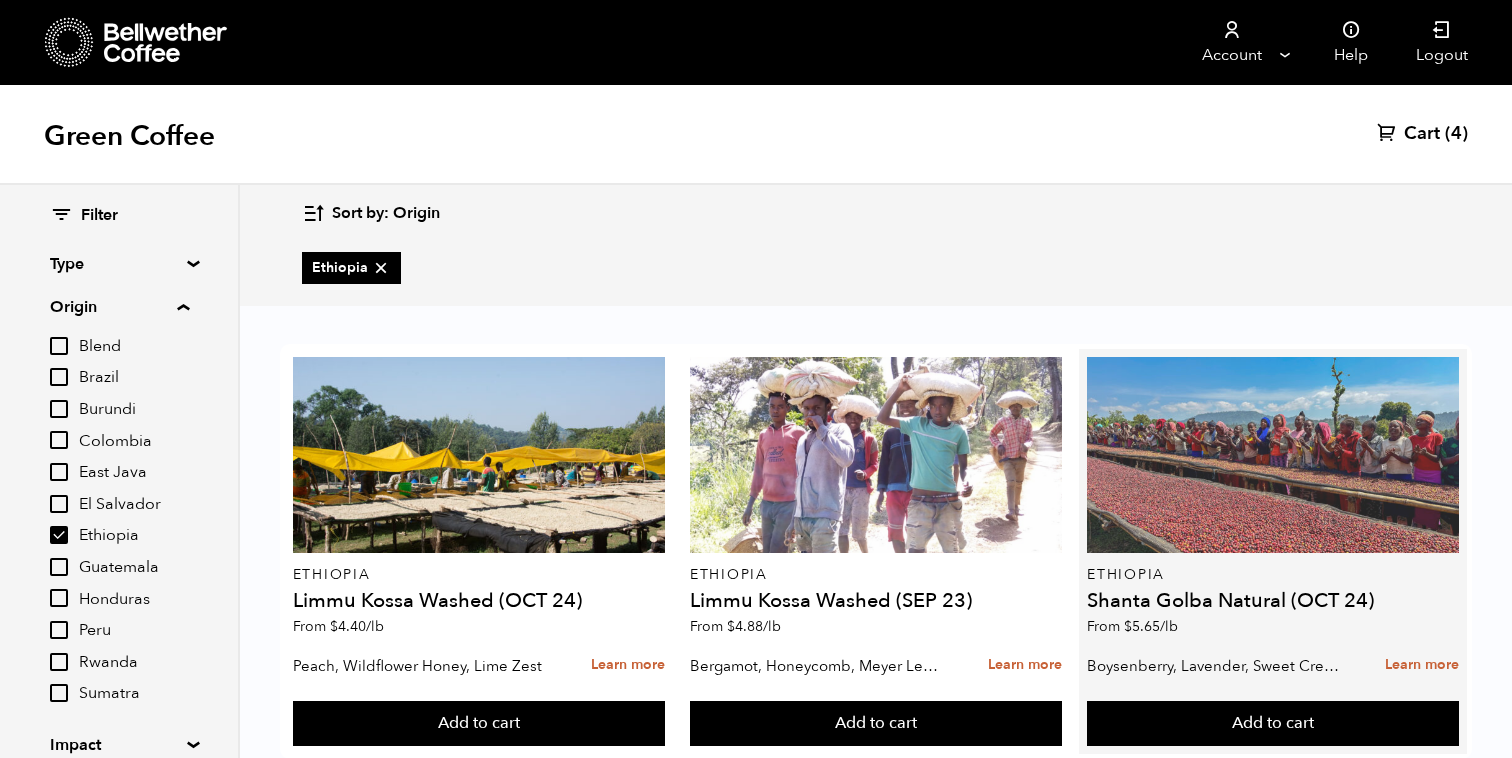 click at bounding box center [1273, 455] 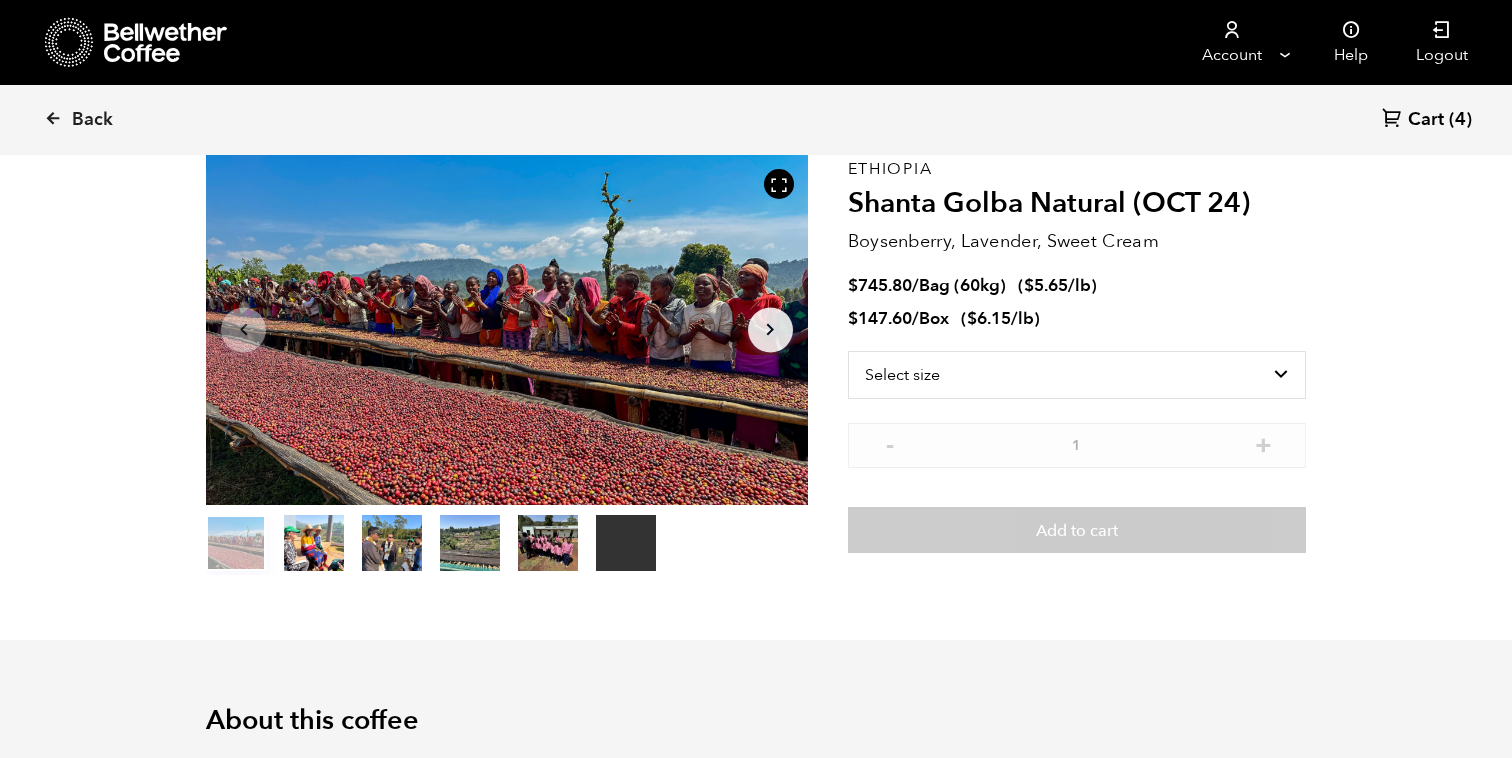 scroll, scrollTop: 633, scrollLeft: 0, axis: vertical 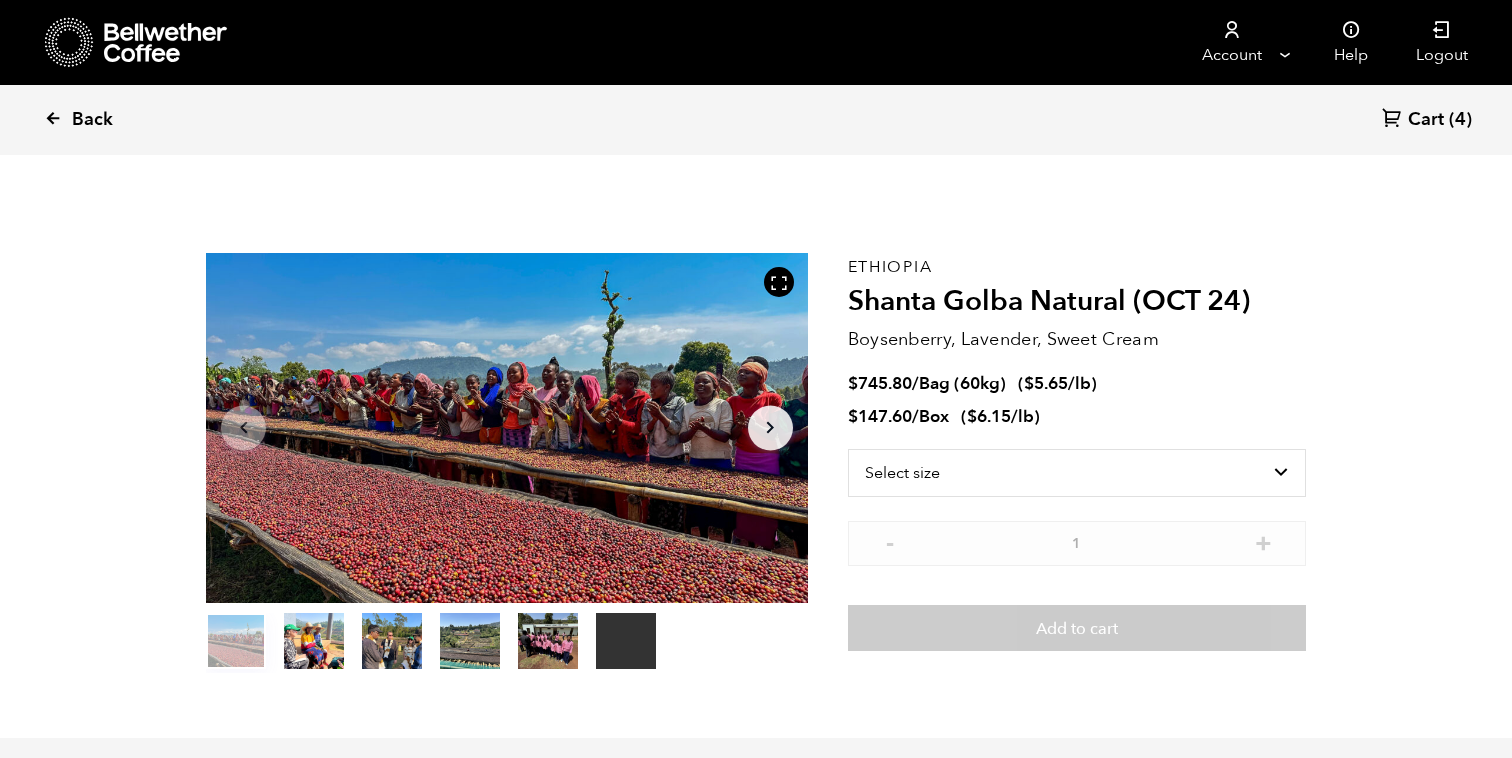 click at bounding box center (53, 118) 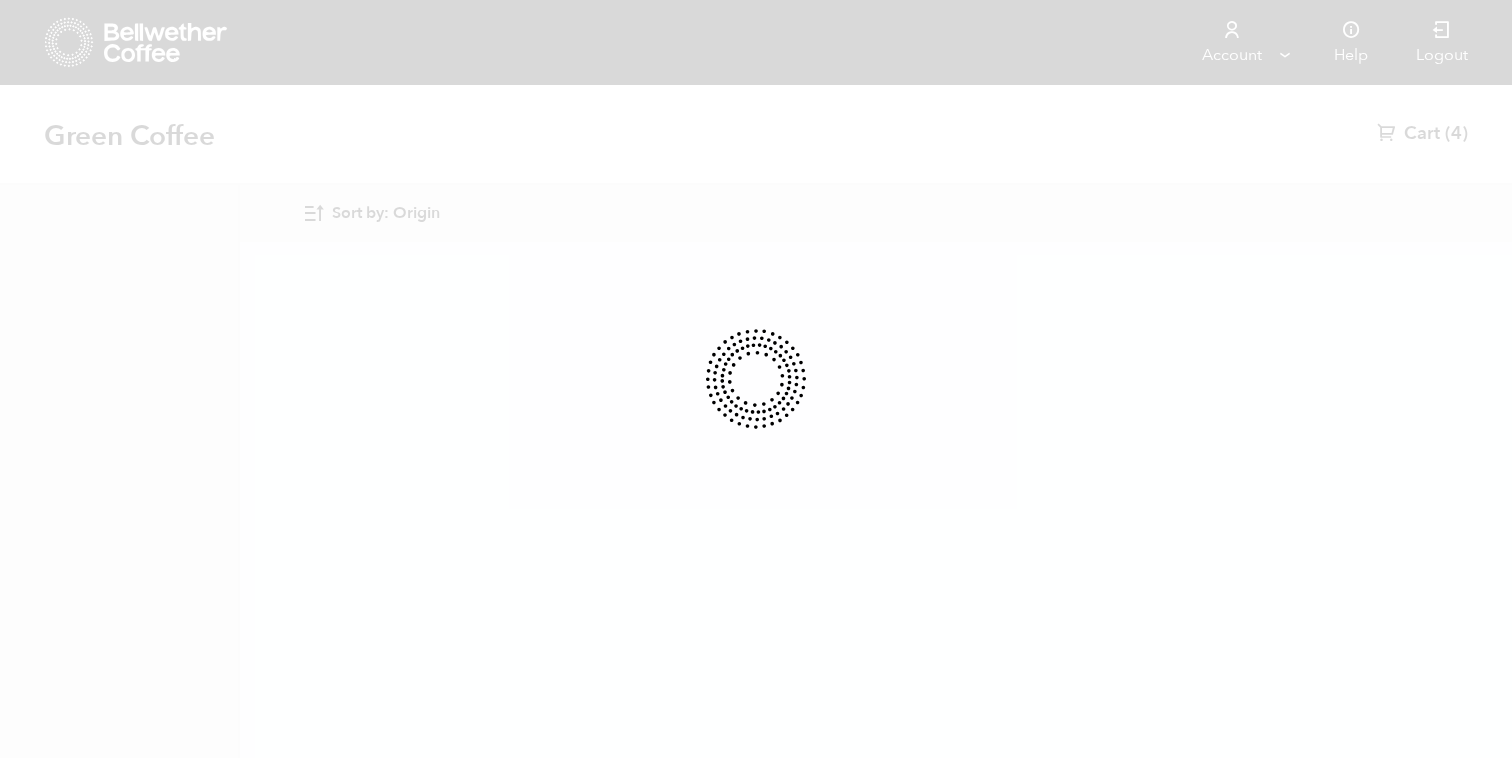 scroll, scrollTop: 0, scrollLeft: 0, axis: both 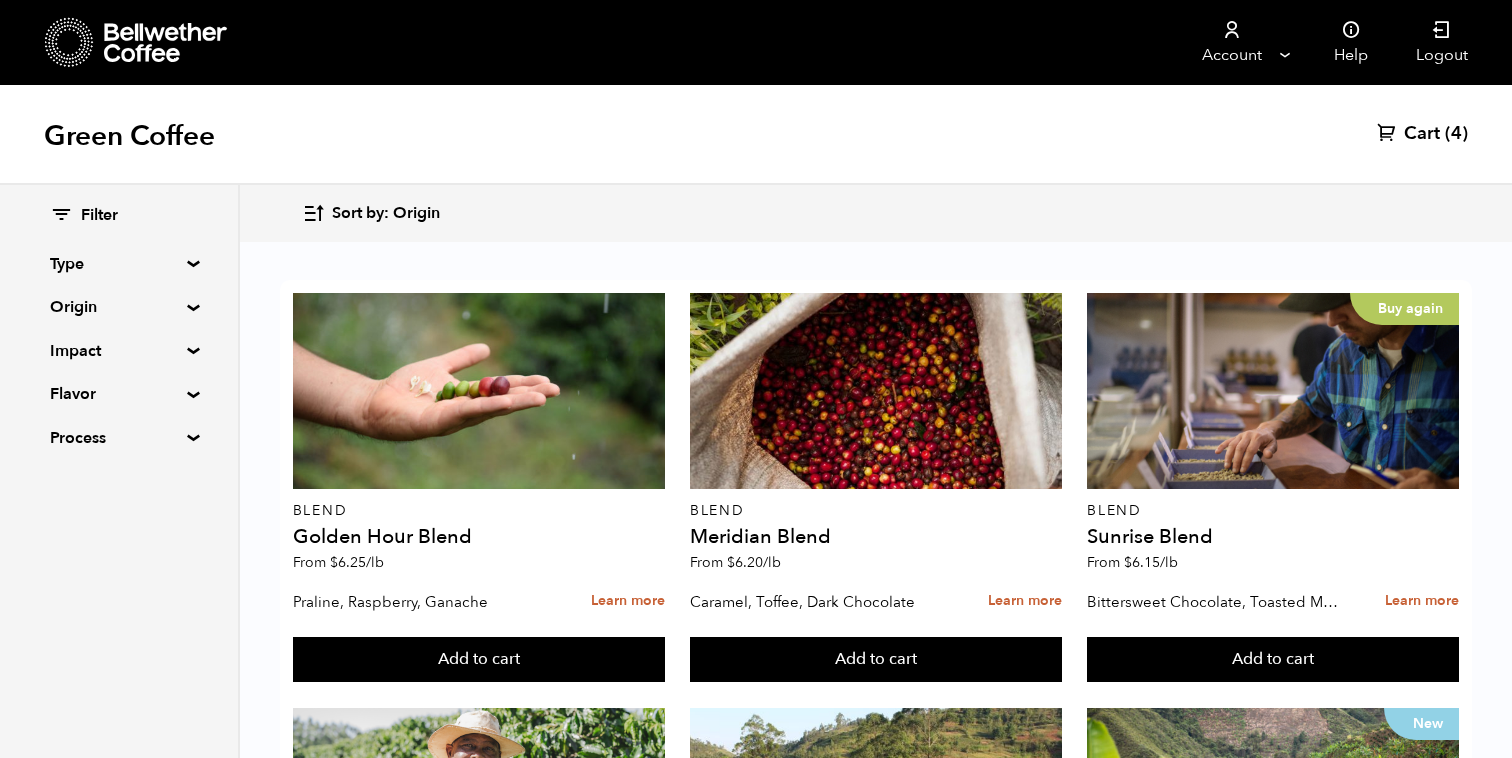 click on "Filter   Type       Blend   Single Origin   Decaf   Seasonal   Year Round Origin       Blend   Brazil   Burundi   Colombia   East Java   El Salvador   Ethiopia   Guatemala   Honduras   Peru   Rwanda   Sumatra Impact       Fair Trade   Organic   Women's Lot   Living Income Pricing   Farmer Impact Fund Flavor       Chocolate   Citrus Fruit   Floral   Fruity   Nutty   Sweet Process       Natural   Washed   Wet-hulled" at bounding box center [119, 327] 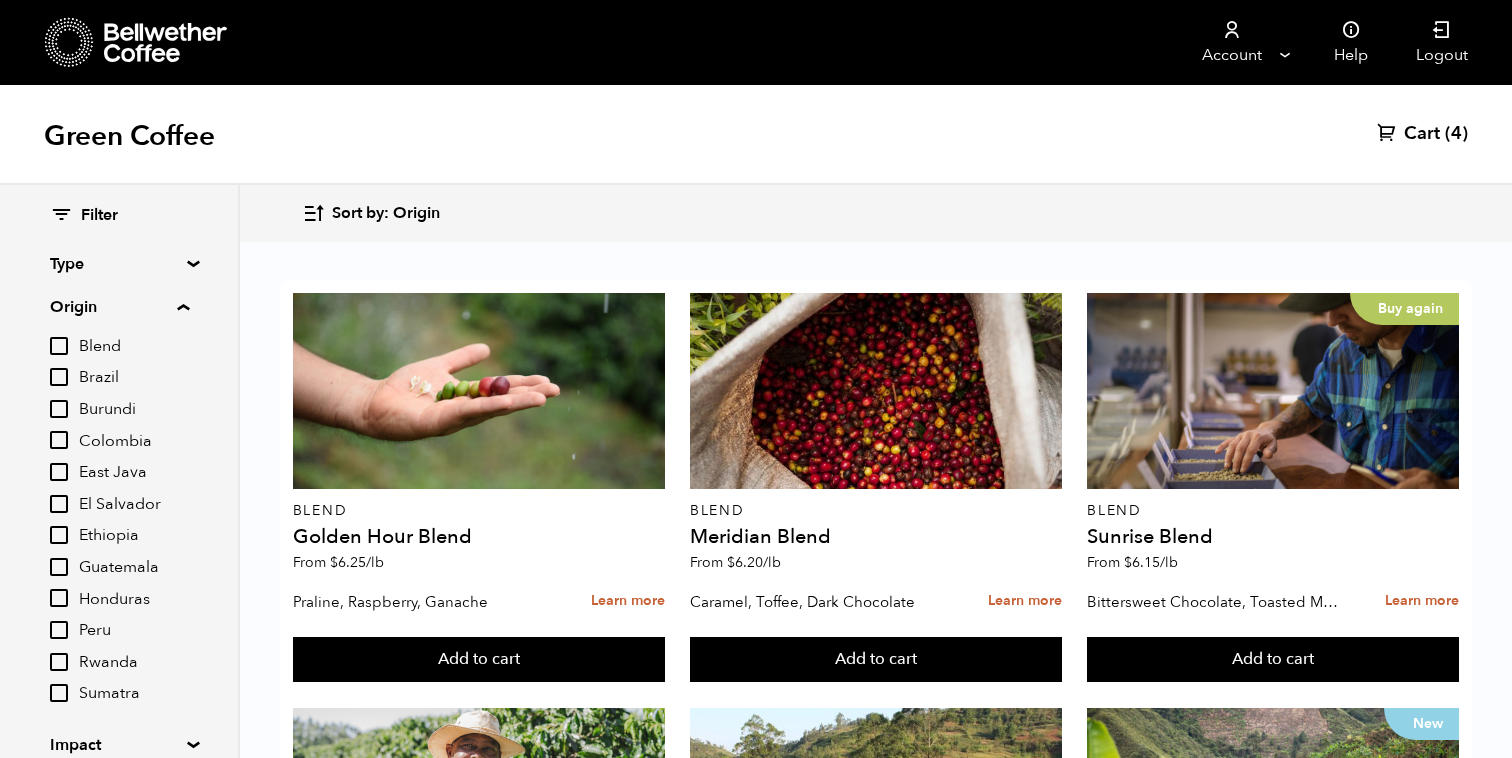 click on "Ethiopia" at bounding box center [59, 535] 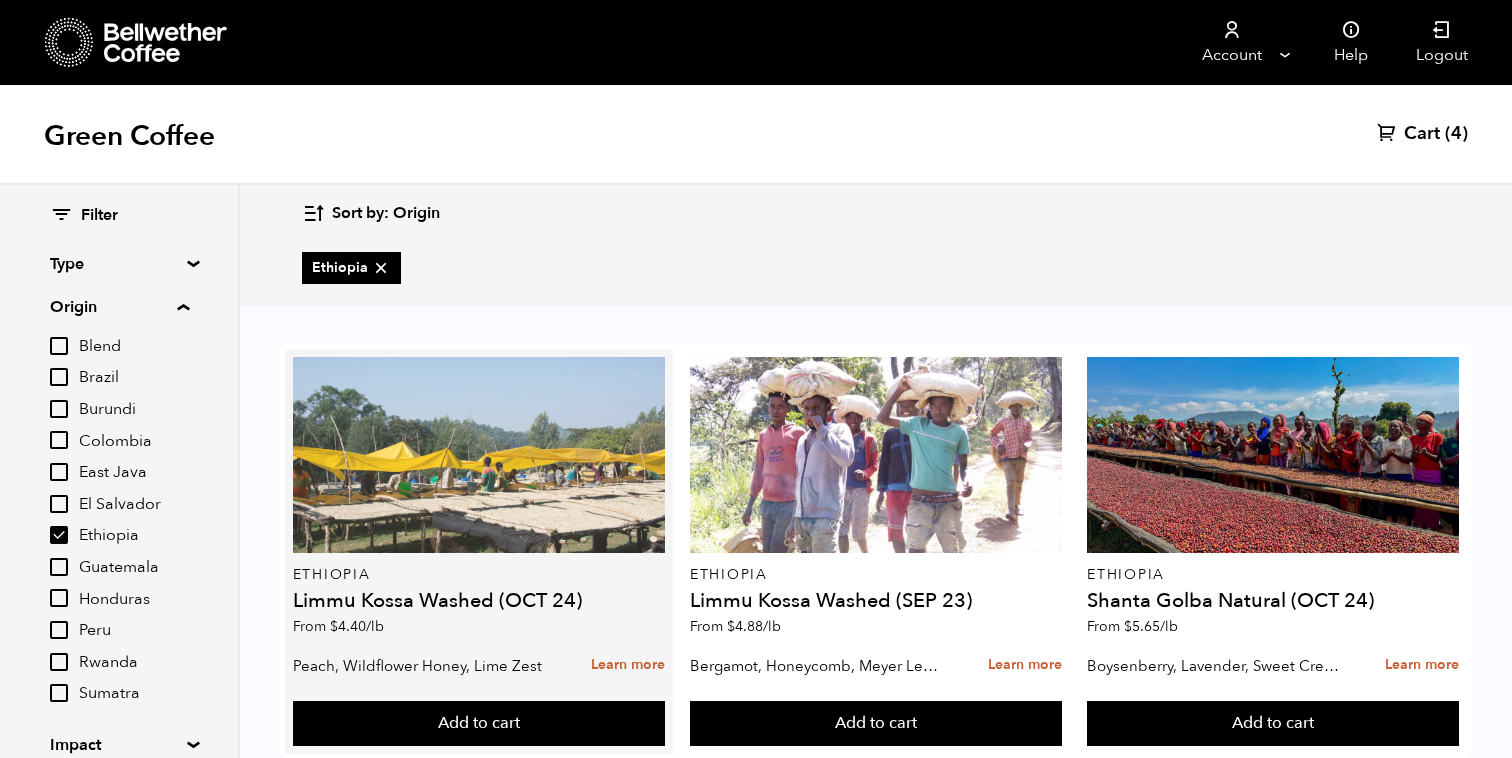 scroll, scrollTop: 51, scrollLeft: 0, axis: vertical 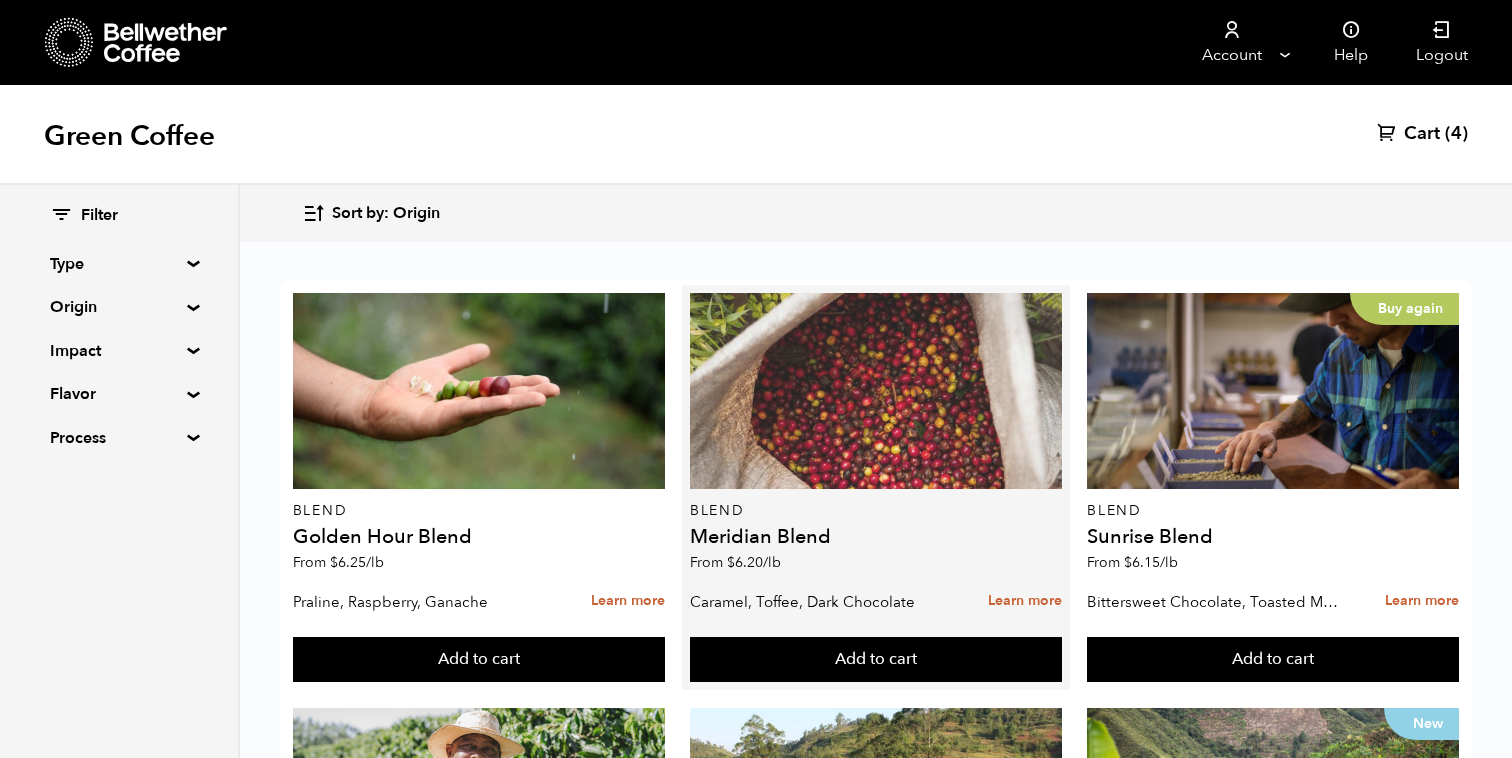 click at bounding box center (876, 391) 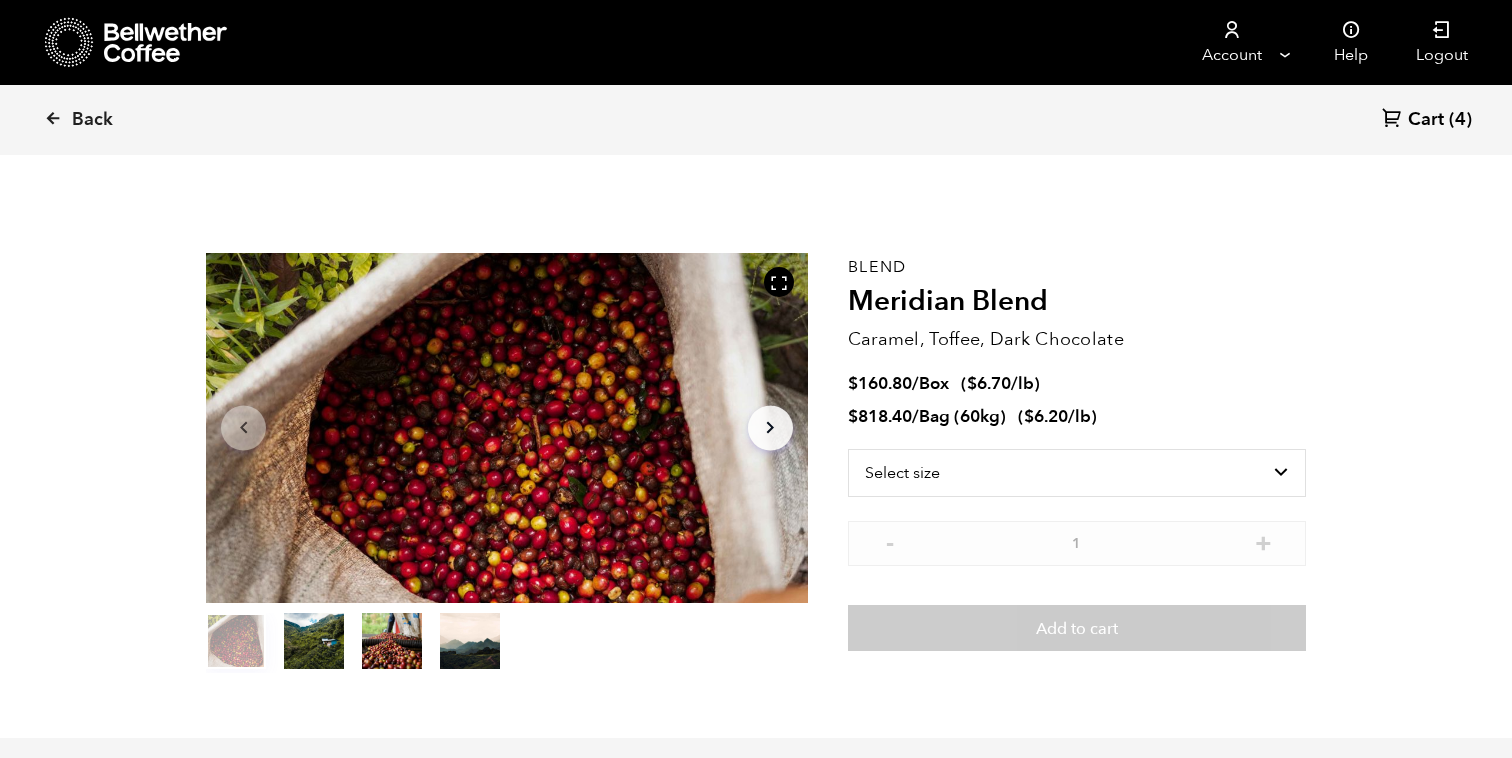 scroll, scrollTop: 0, scrollLeft: 0, axis: both 